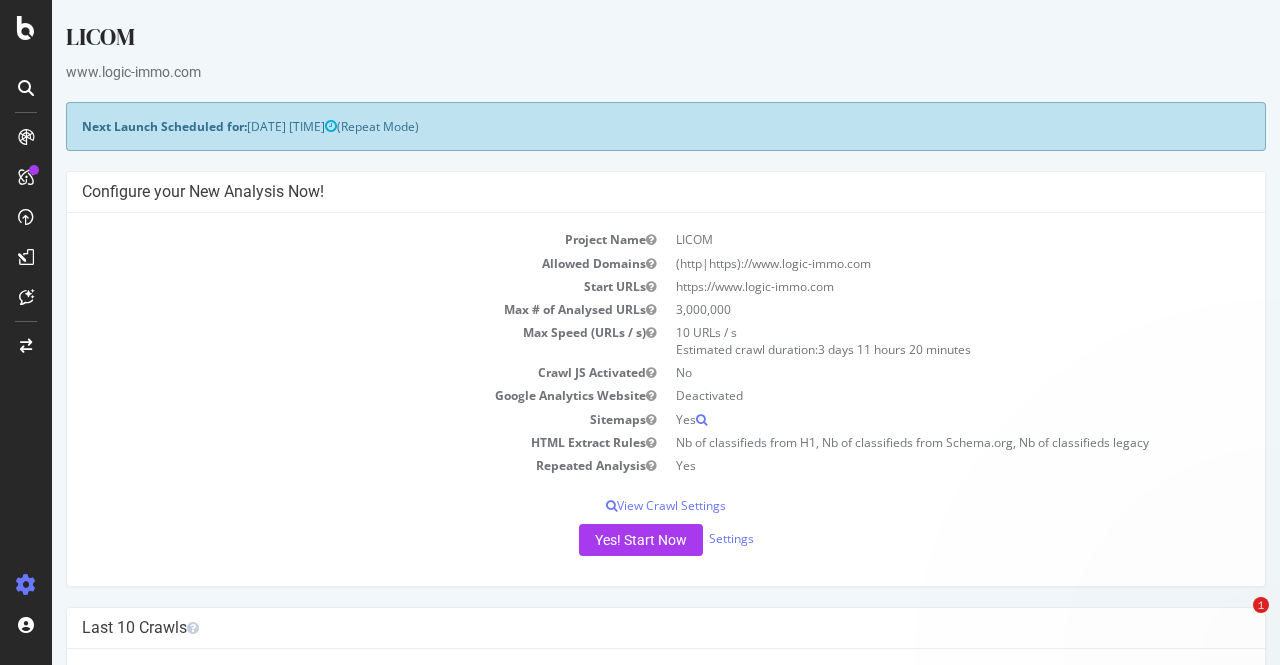 scroll, scrollTop: 0, scrollLeft: 0, axis: both 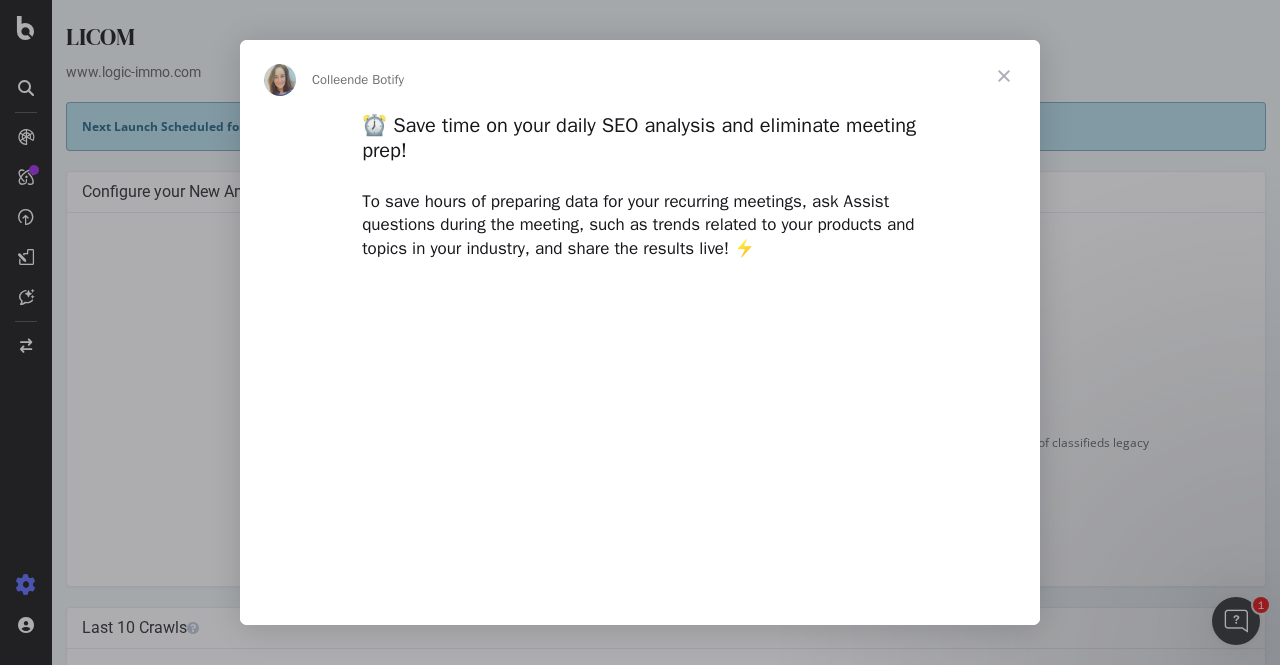 type on "44268" 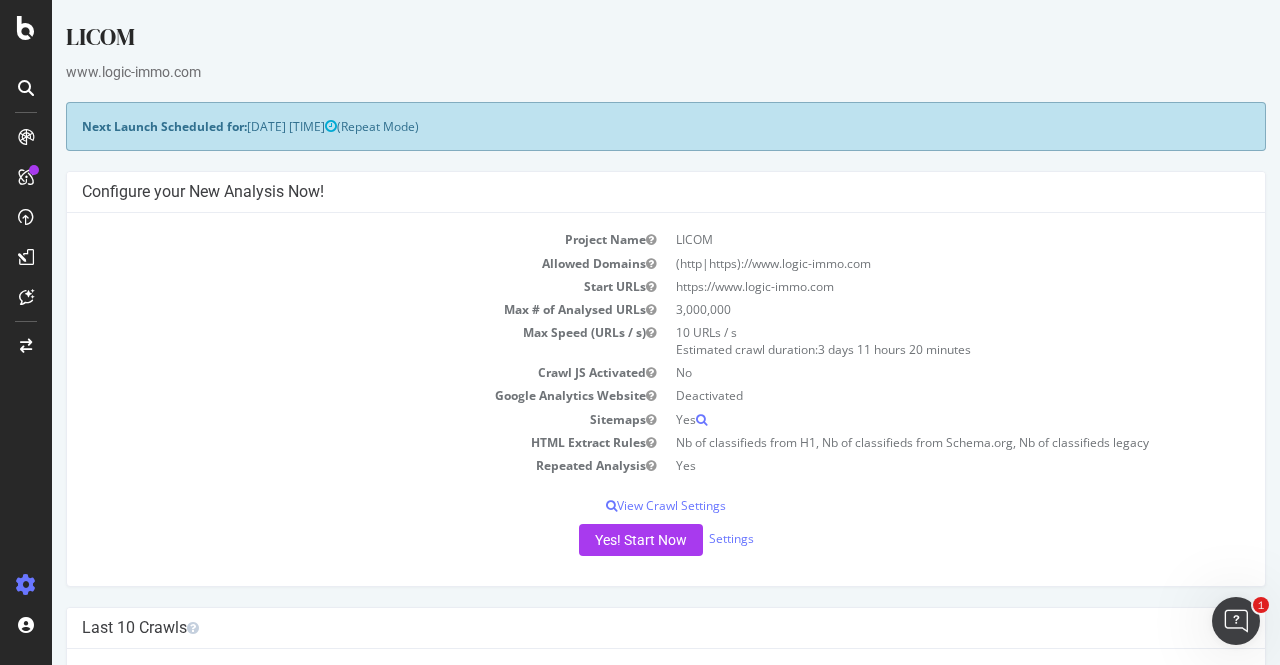 scroll, scrollTop: 320, scrollLeft: 0, axis: vertical 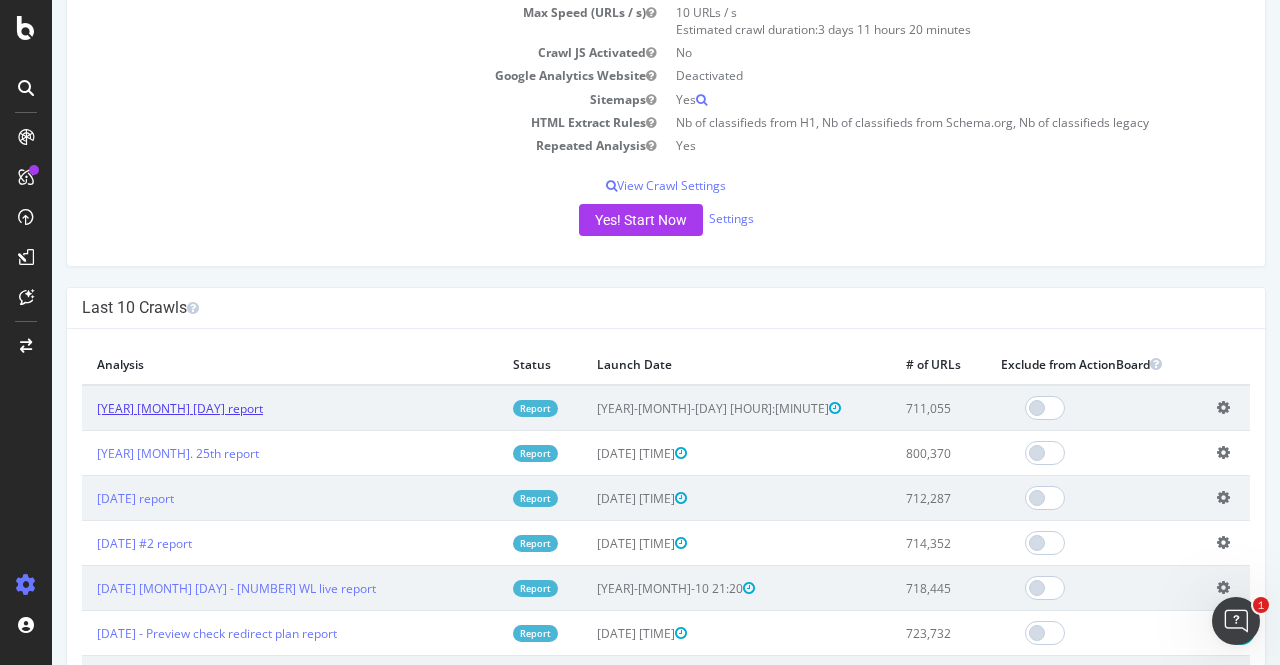 click on "[YEAR] [MONTH] [DAY]
report" at bounding box center (180, 408) 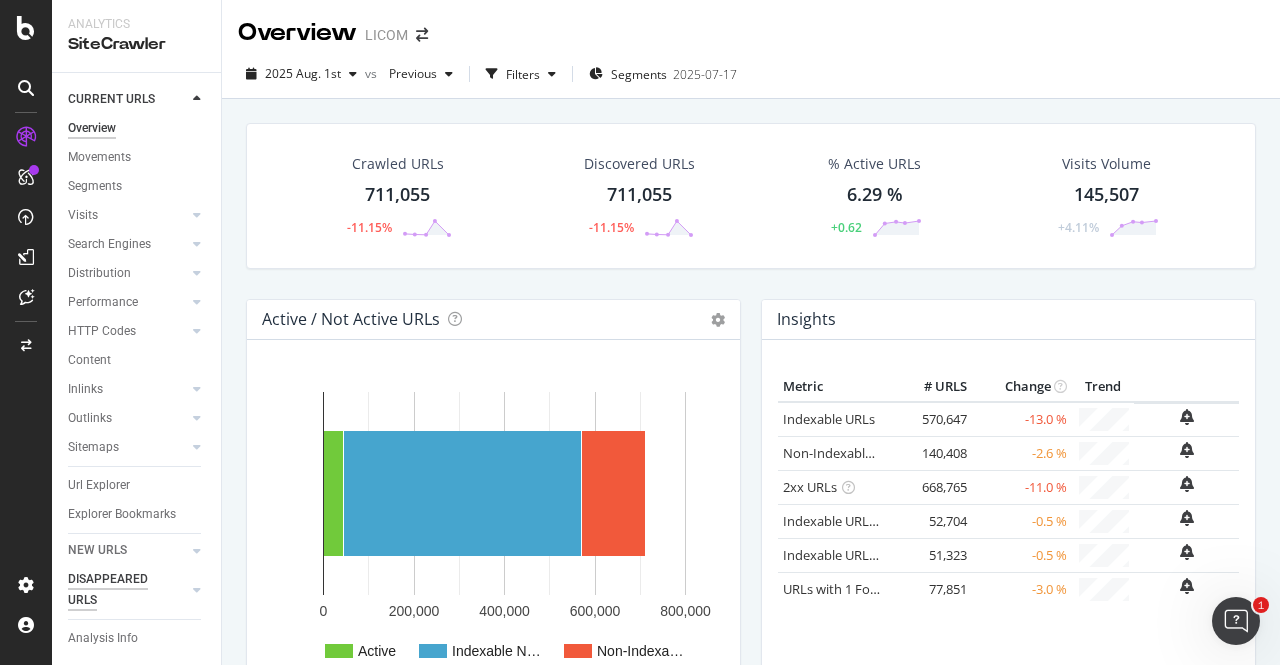 click on "DISAPPEARED URLS" at bounding box center (118, 590) 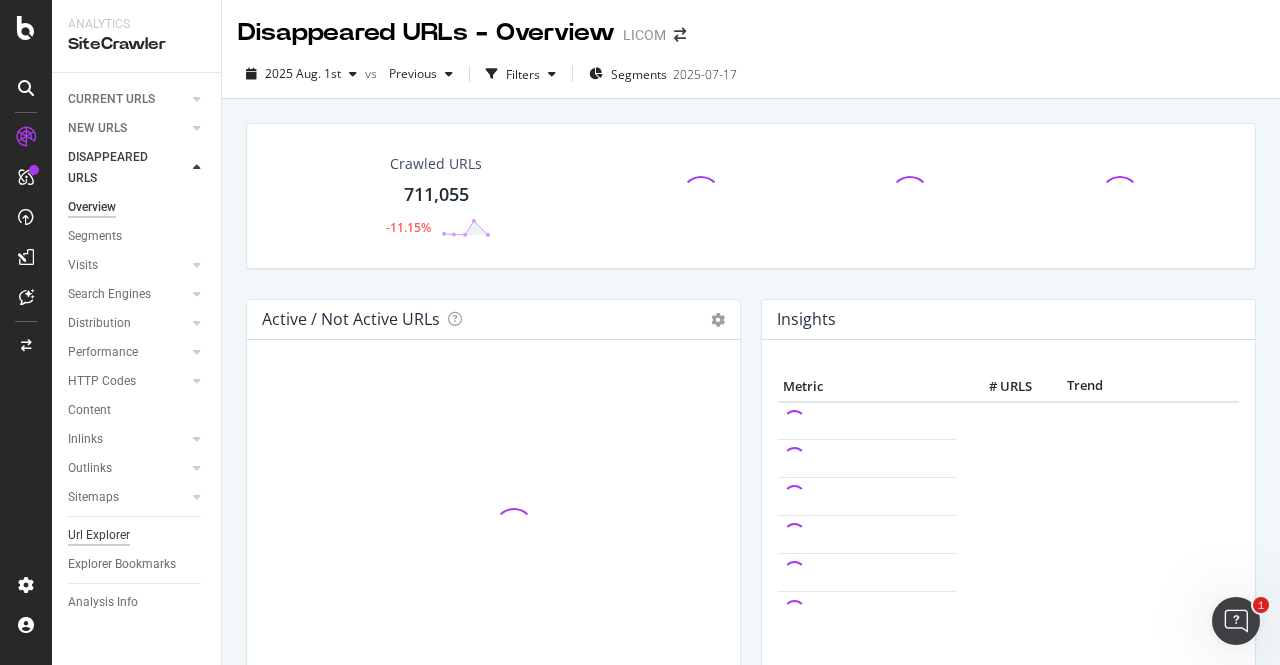click on "Url Explorer" at bounding box center [99, 535] 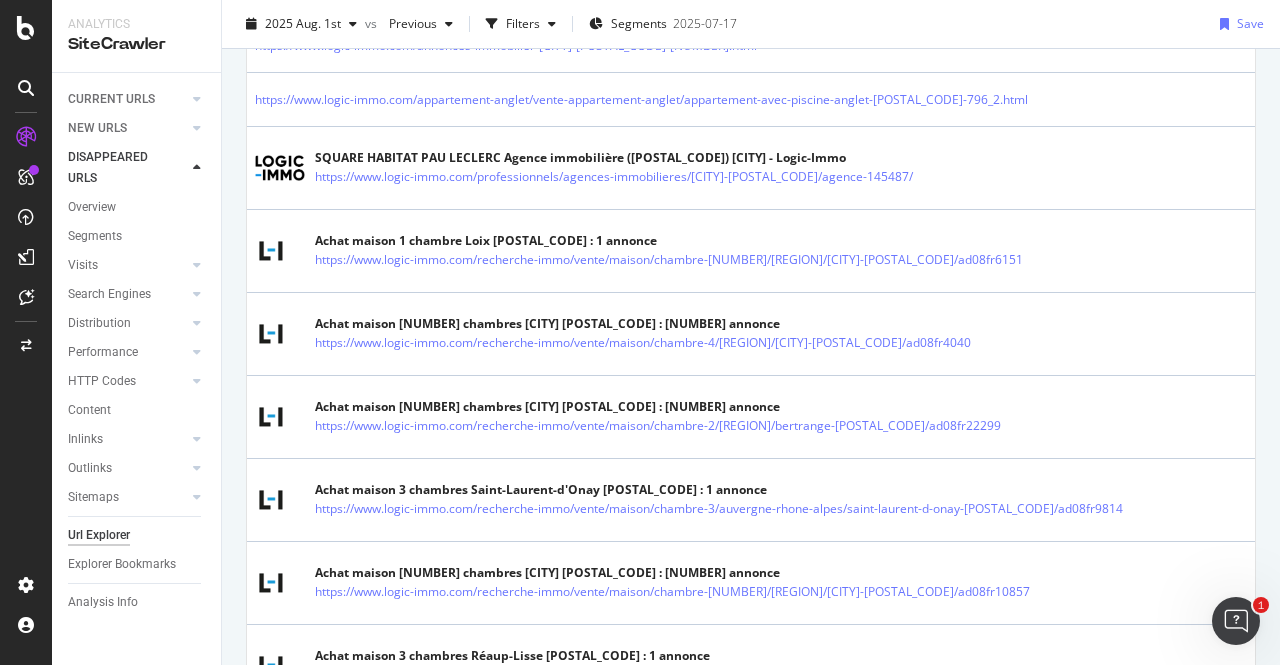 scroll, scrollTop: 545, scrollLeft: 0, axis: vertical 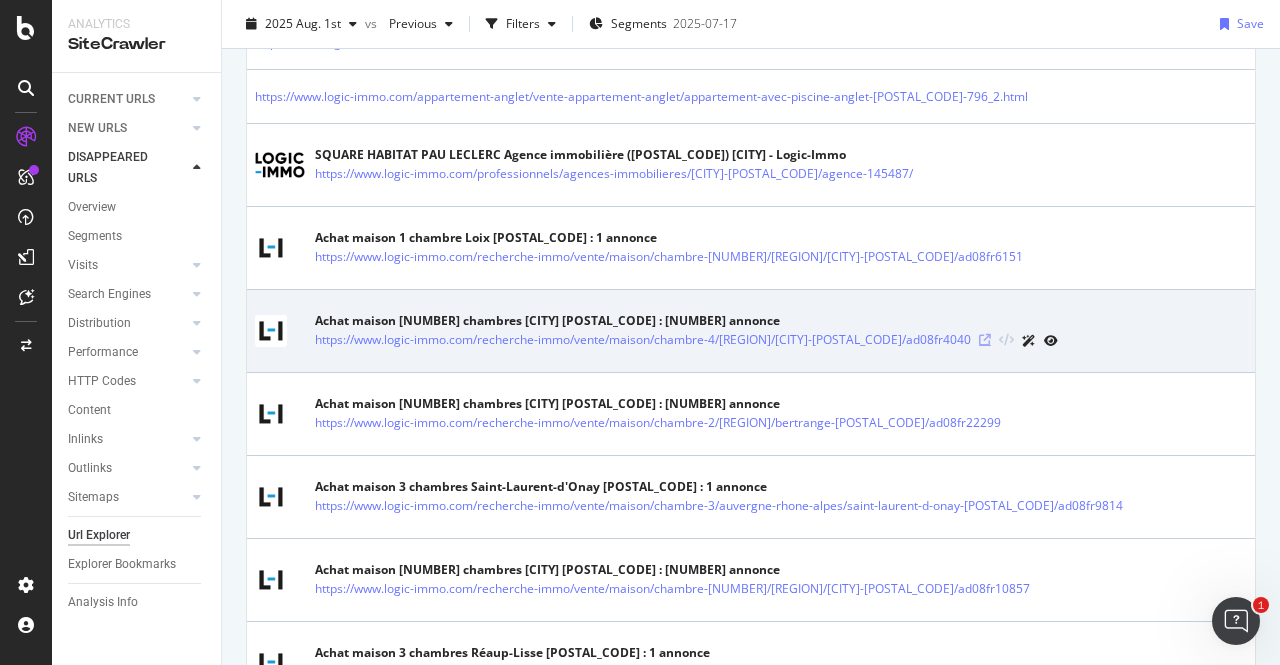 click at bounding box center (985, 340) 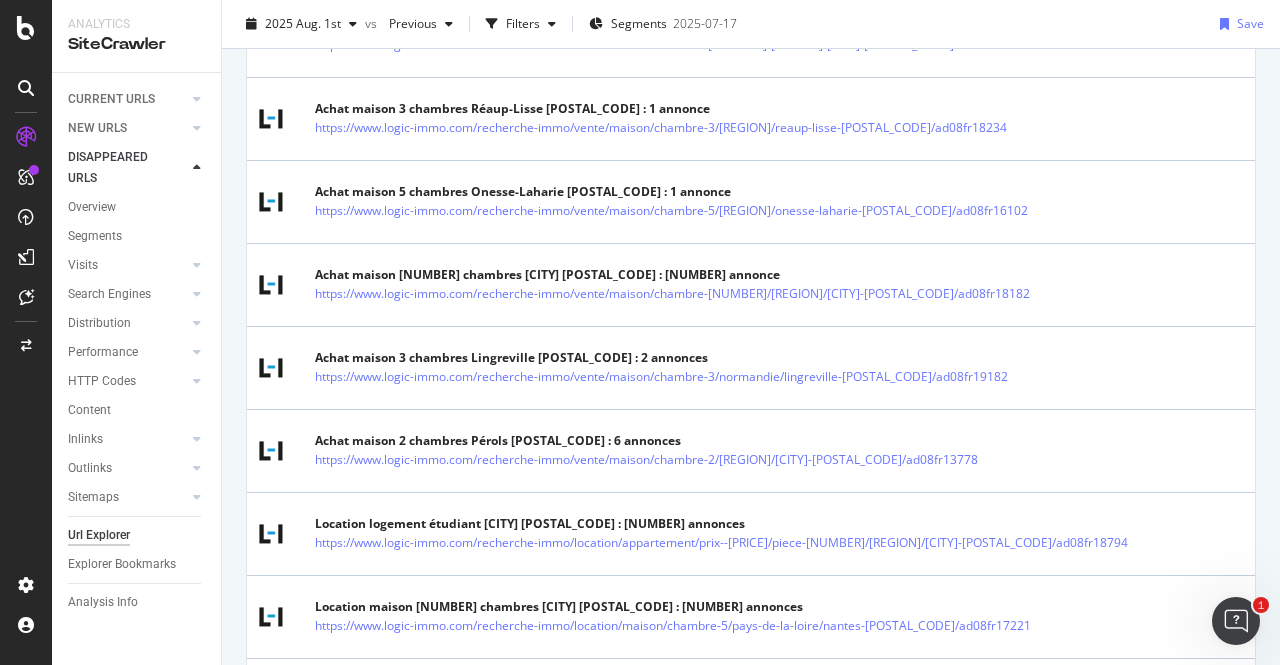 scroll, scrollTop: 1359, scrollLeft: 0, axis: vertical 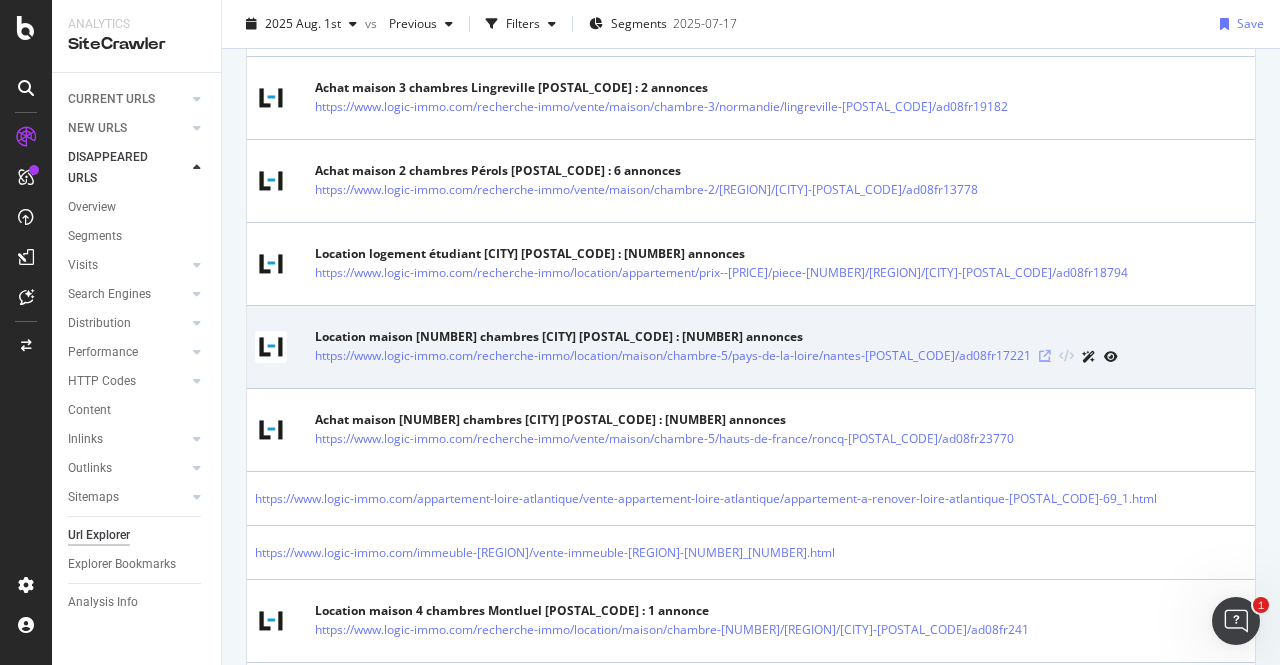 click at bounding box center [1045, 356] 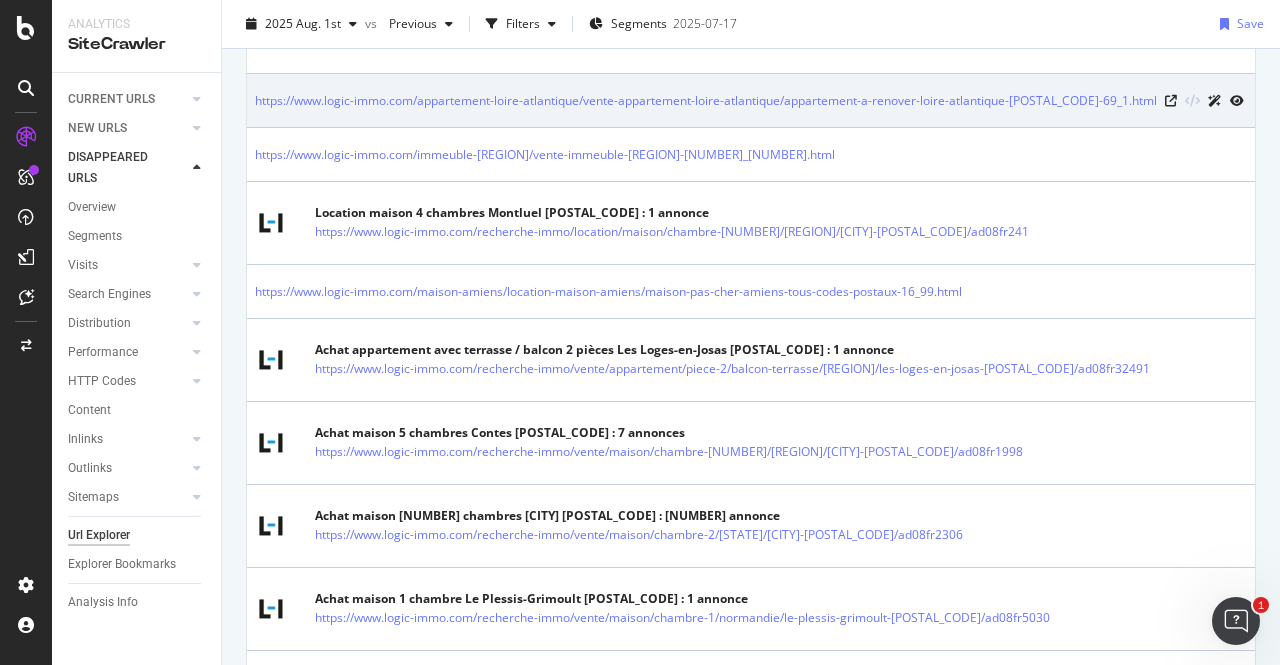 scroll, scrollTop: 1758, scrollLeft: 0, axis: vertical 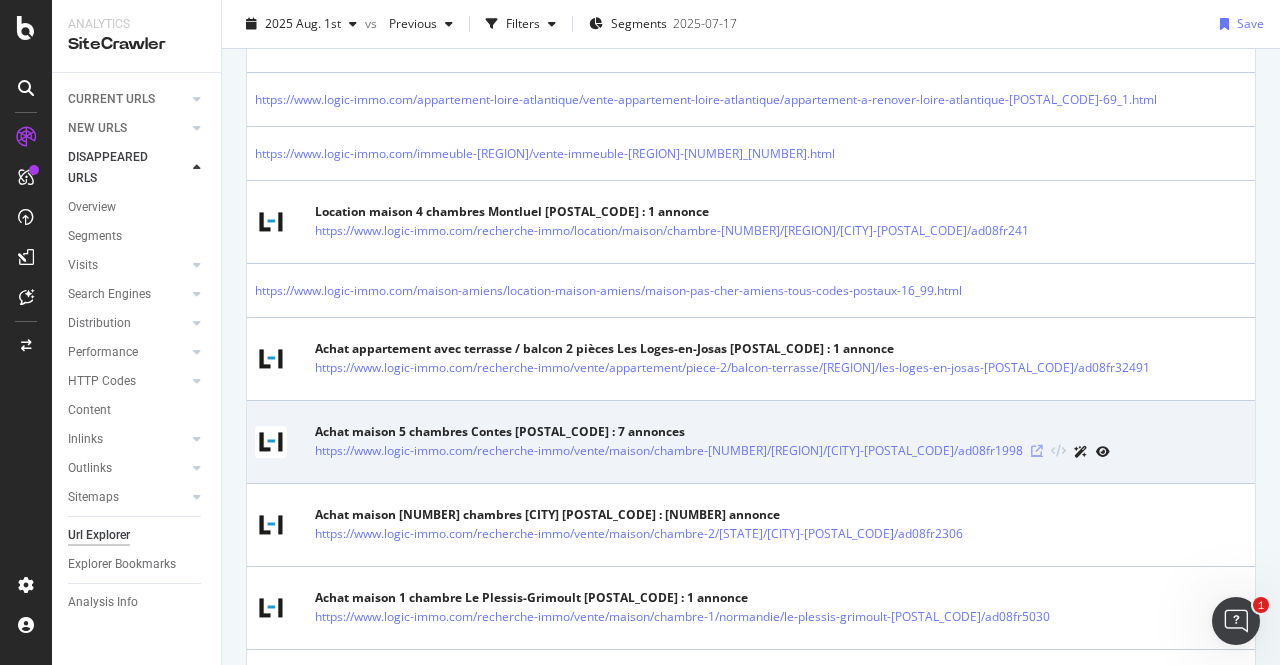 click at bounding box center [1037, 451] 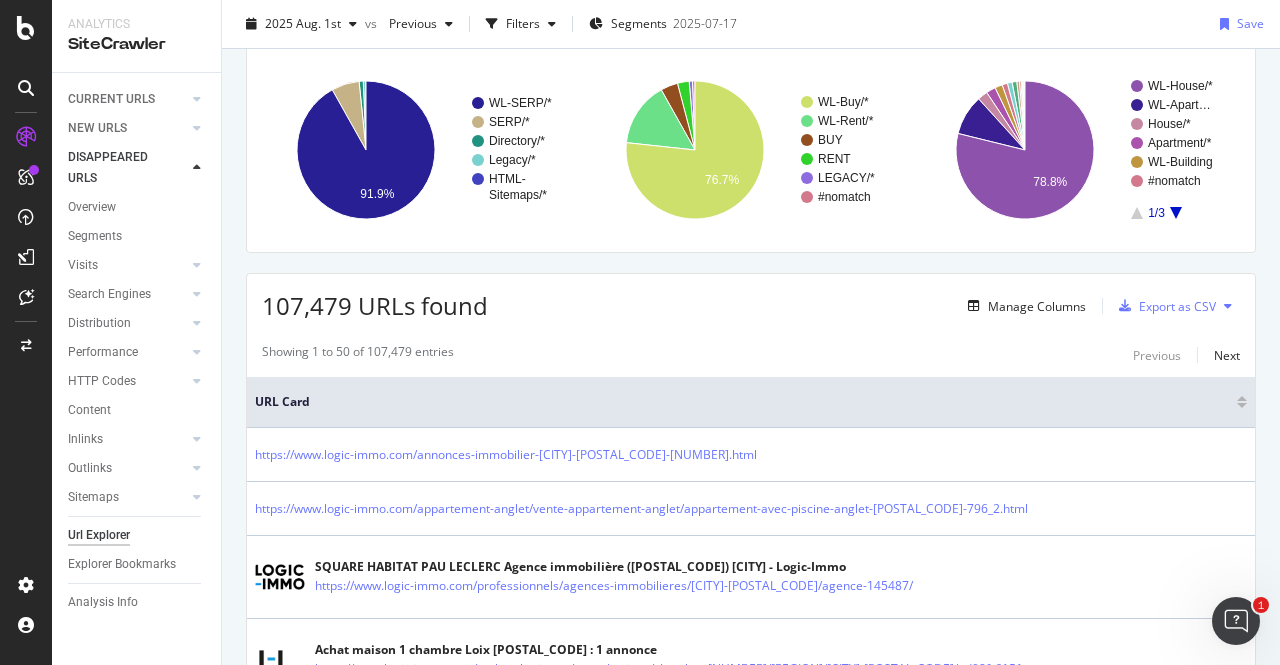 scroll, scrollTop: 0, scrollLeft: 0, axis: both 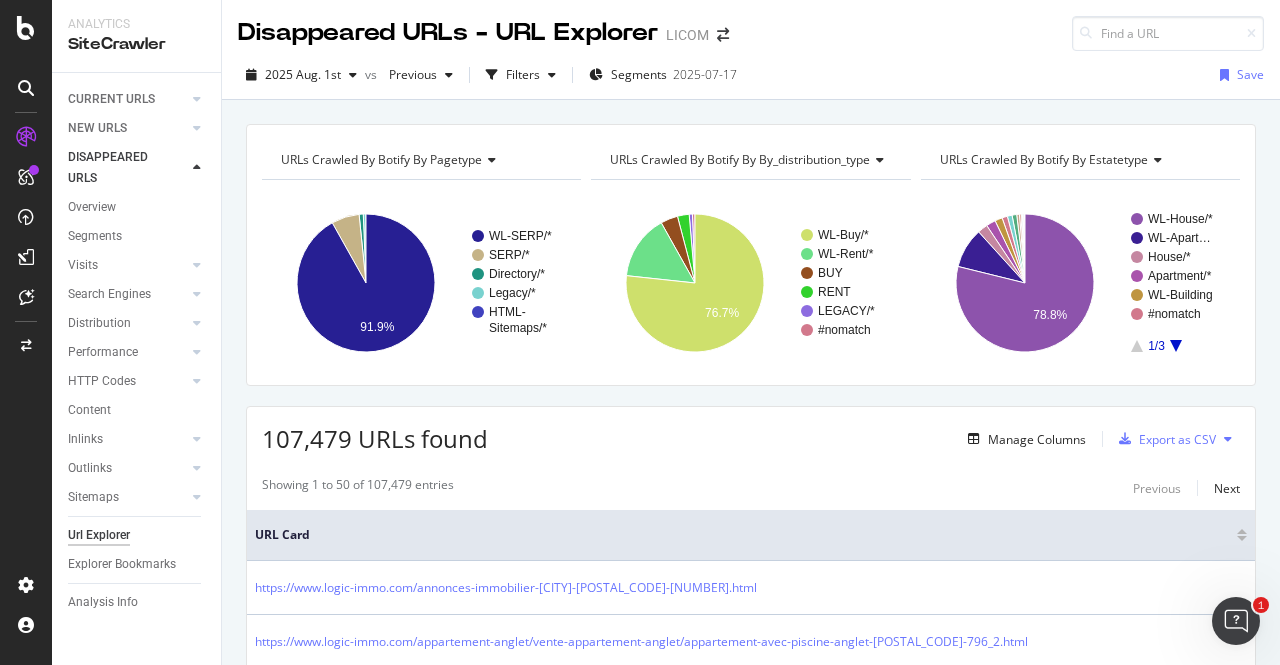 click on "URLs Crawled By Botify By estatetype" at bounding box center (1079, 160) 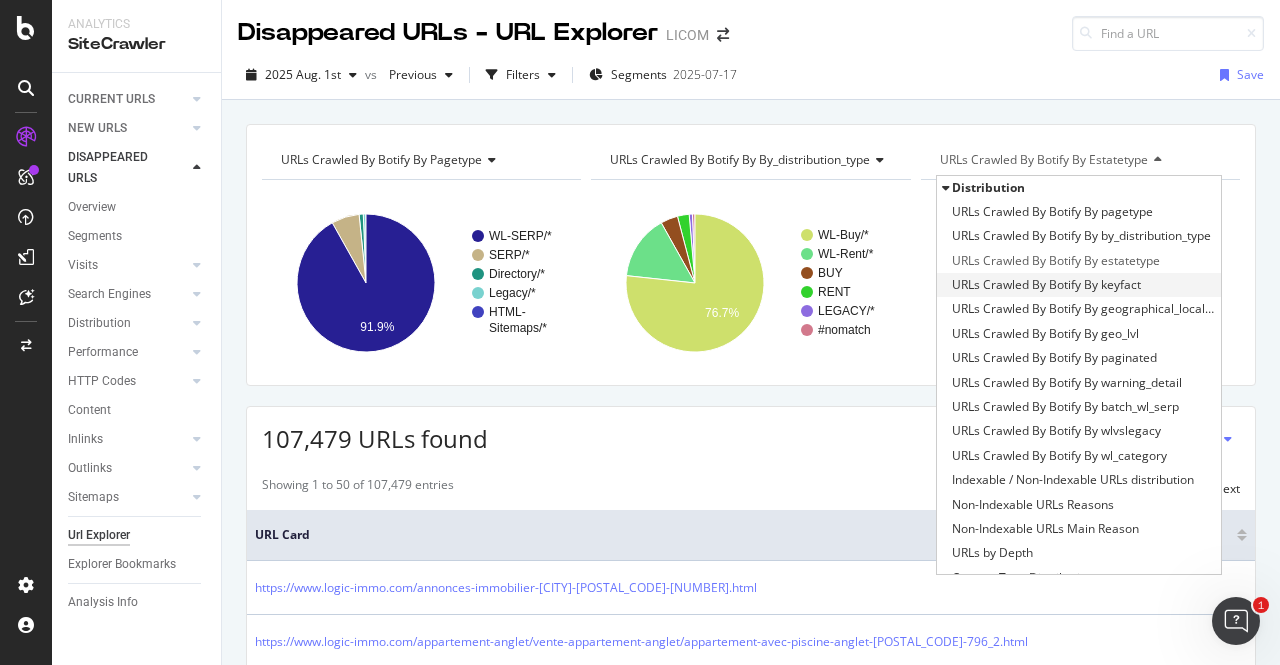 click on "URLs Crawled By Botify By keyfact" at bounding box center (1046, 285) 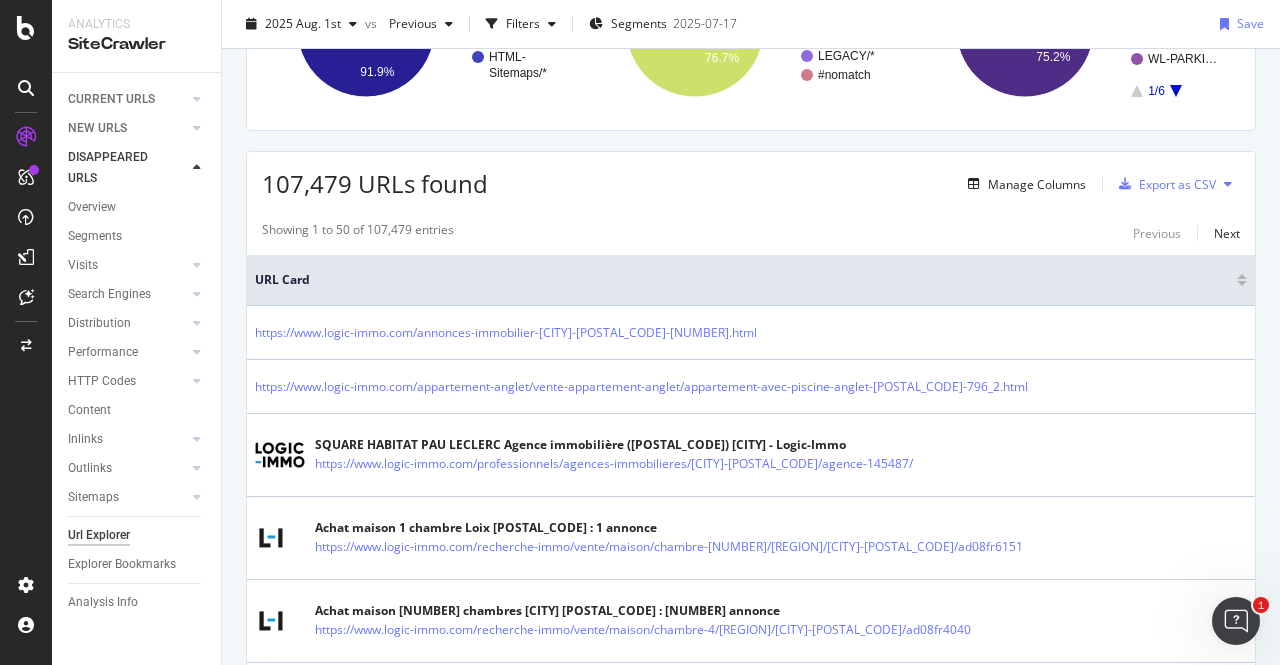 scroll, scrollTop: 582, scrollLeft: 0, axis: vertical 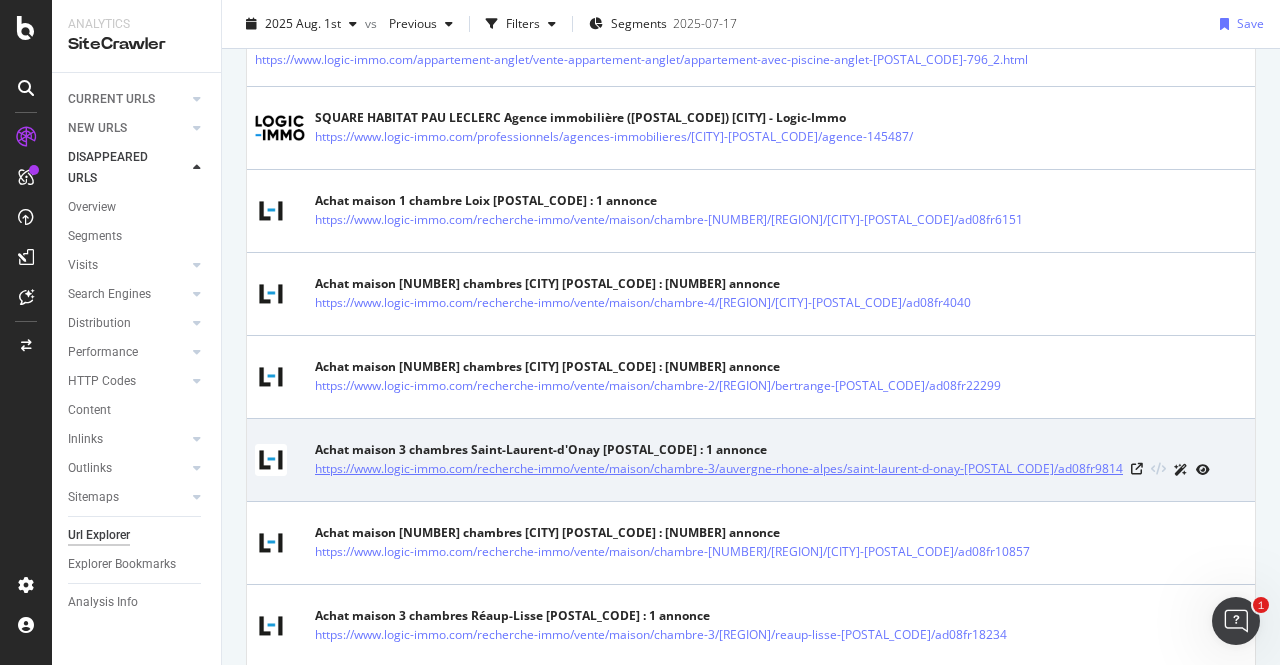 click on "https://www.logic-immo.com/recherche-immo/vente/maison/chambre-3/auvergne-rhone-alpes/saint-laurent-d-onay-[POSTAL_CODE]/ad08fr9814" at bounding box center [719, 469] 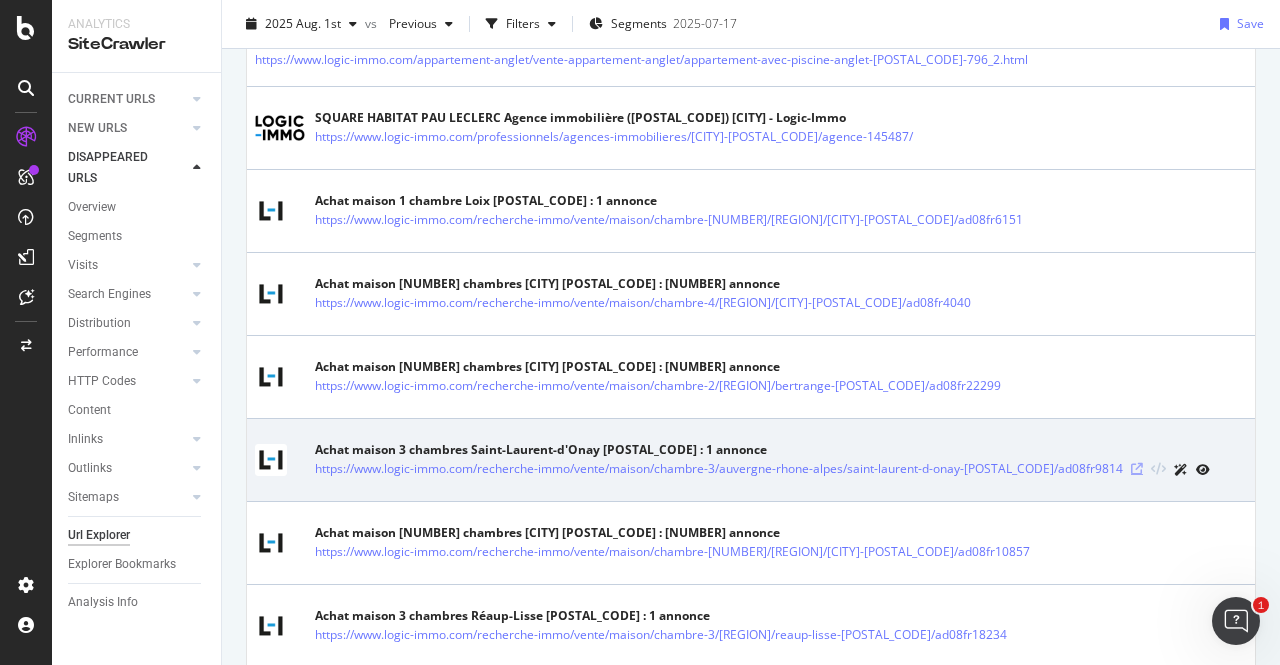 click at bounding box center [1137, 469] 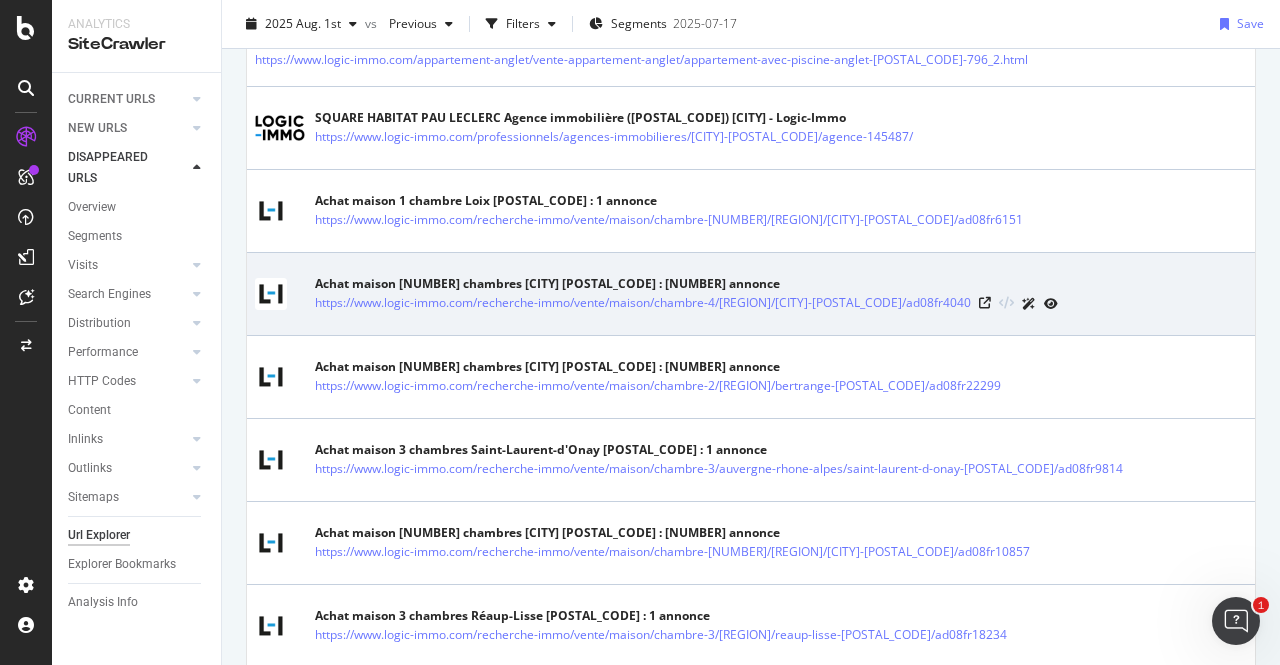 scroll, scrollTop: 445, scrollLeft: 0, axis: vertical 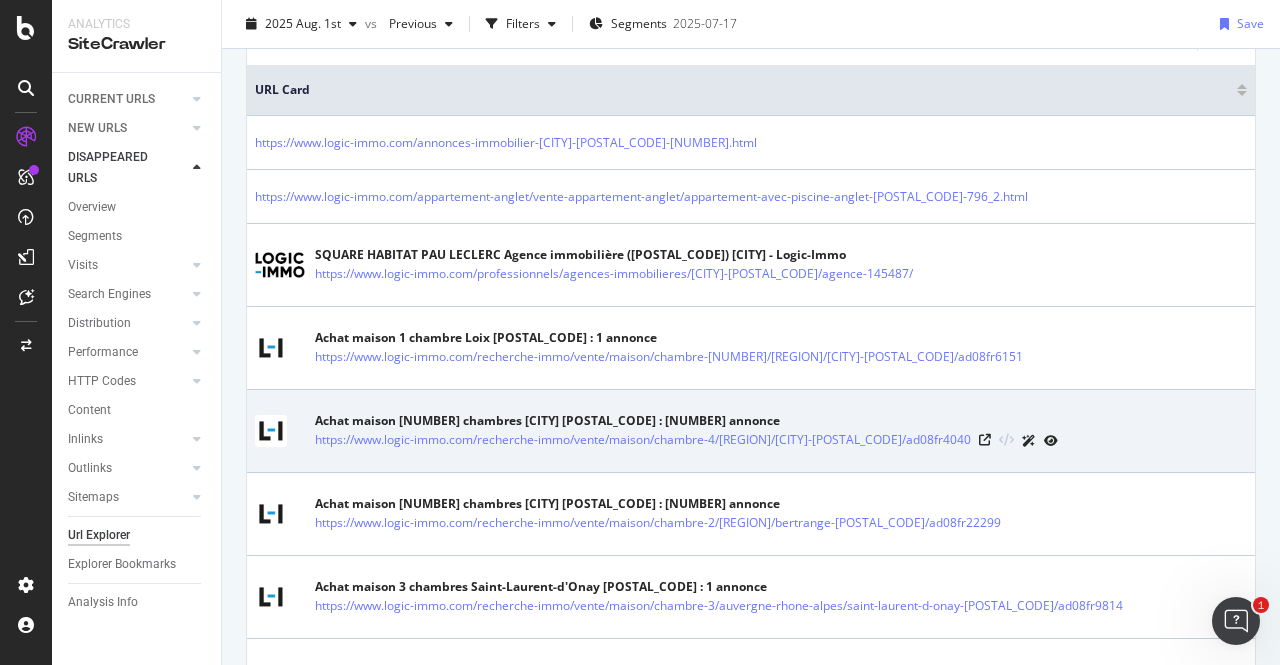 drag, startPoint x: 1034, startPoint y: 439, endPoint x: 313, endPoint y: 439, distance: 721 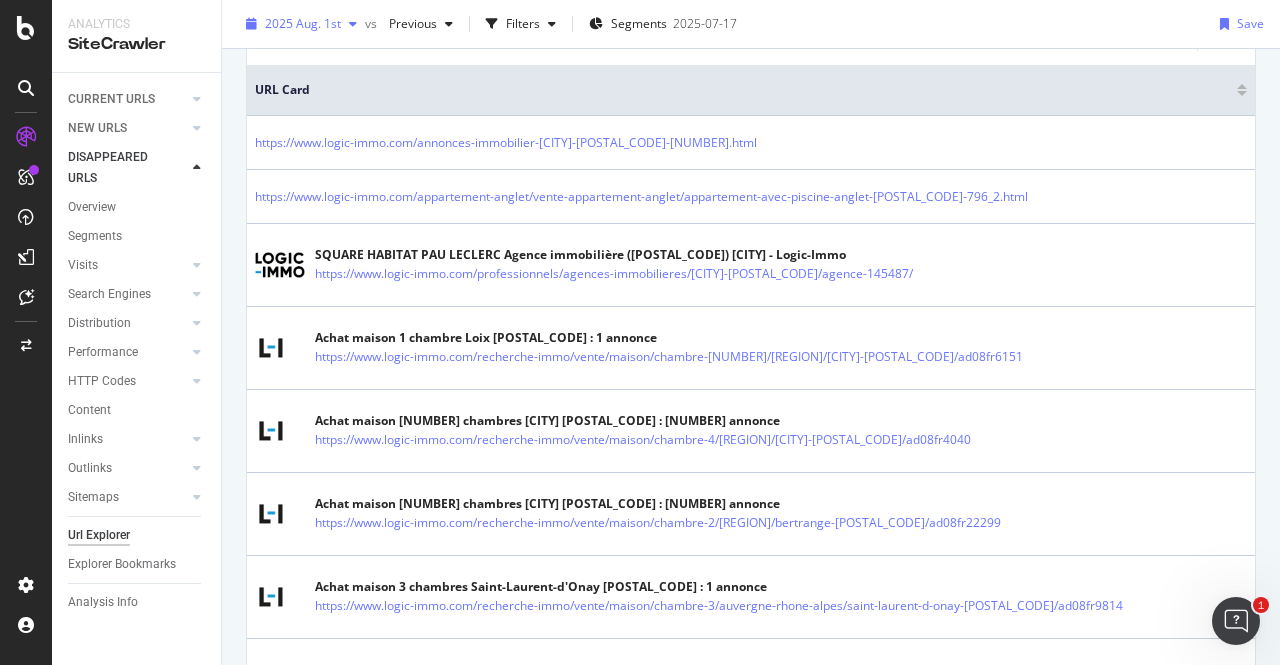 click on "2025 Aug. 1st" at bounding box center (303, 23) 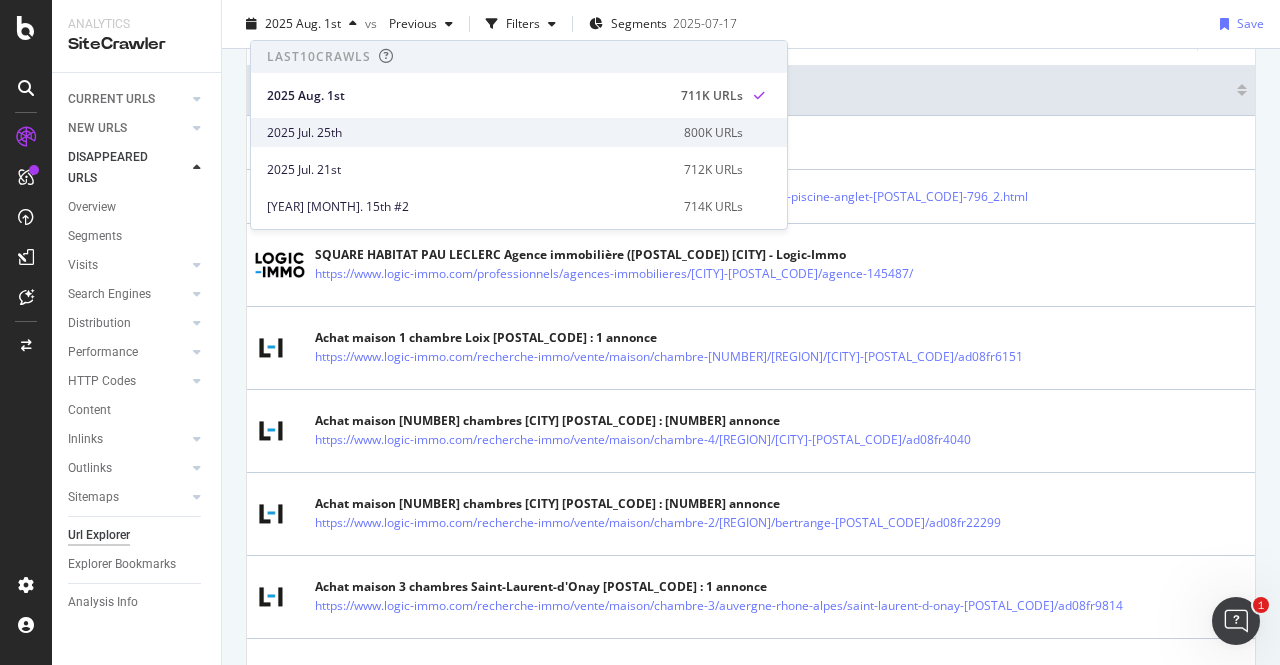 click on "2025 Jul. 25th" at bounding box center (469, 133) 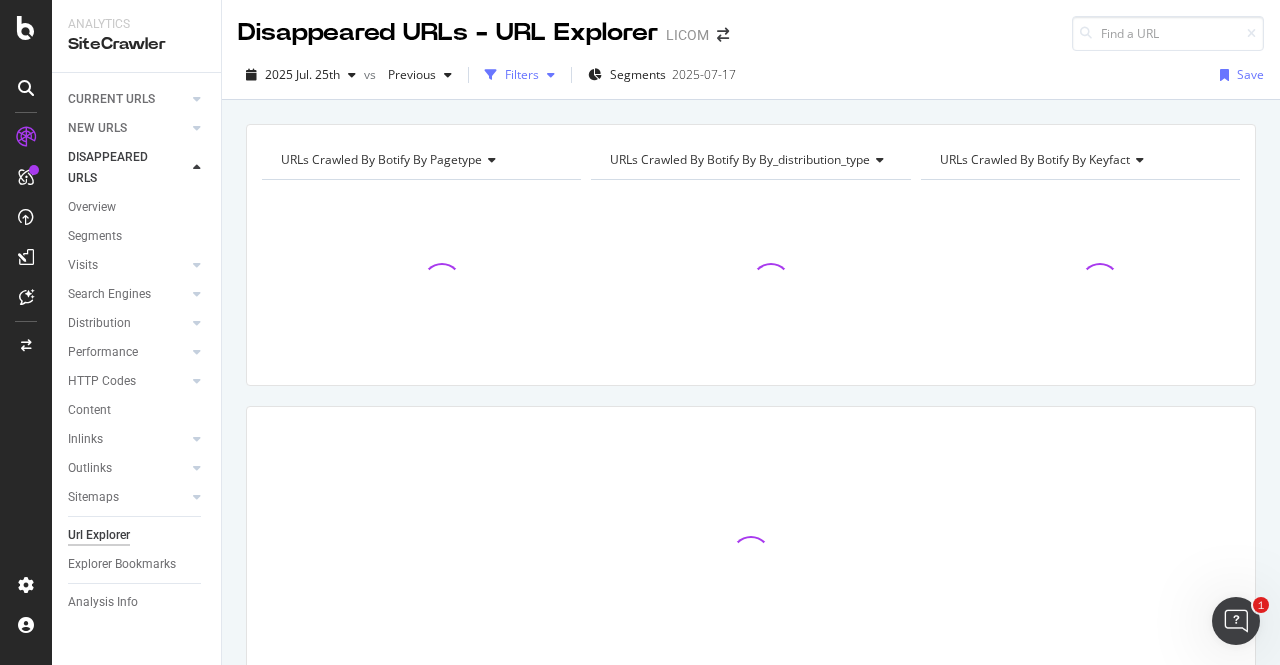 click on "Filters" at bounding box center [522, 74] 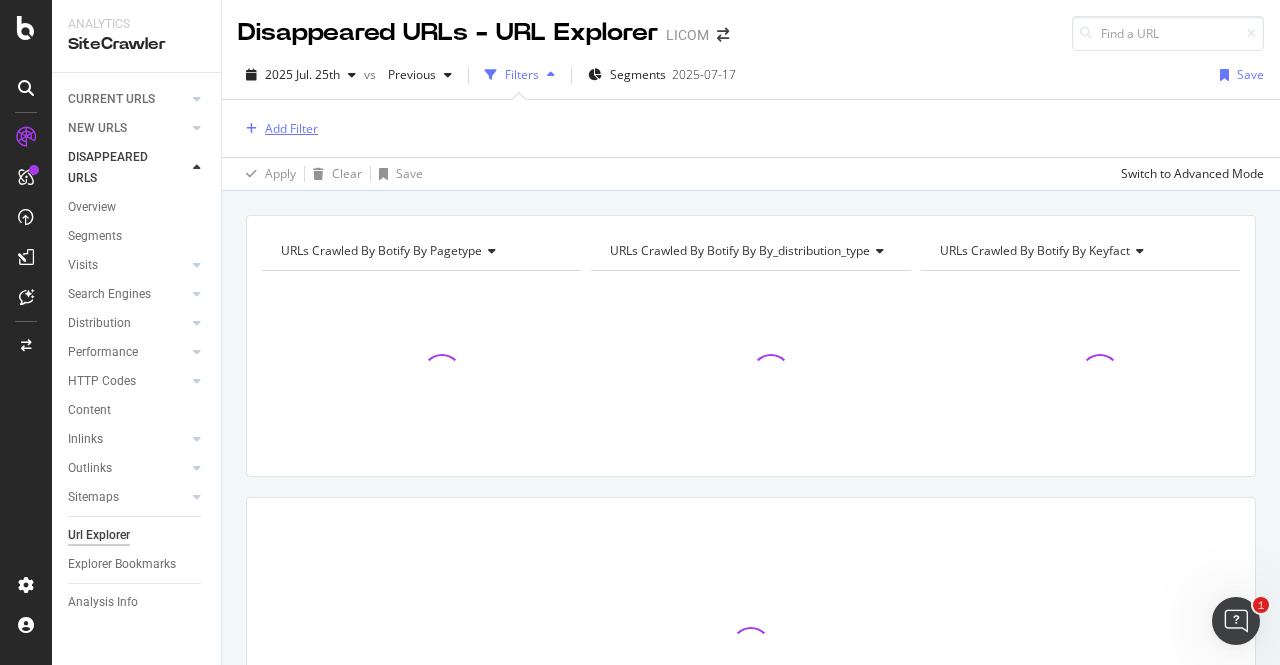 click on "Add Filter" at bounding box center (291, 128) 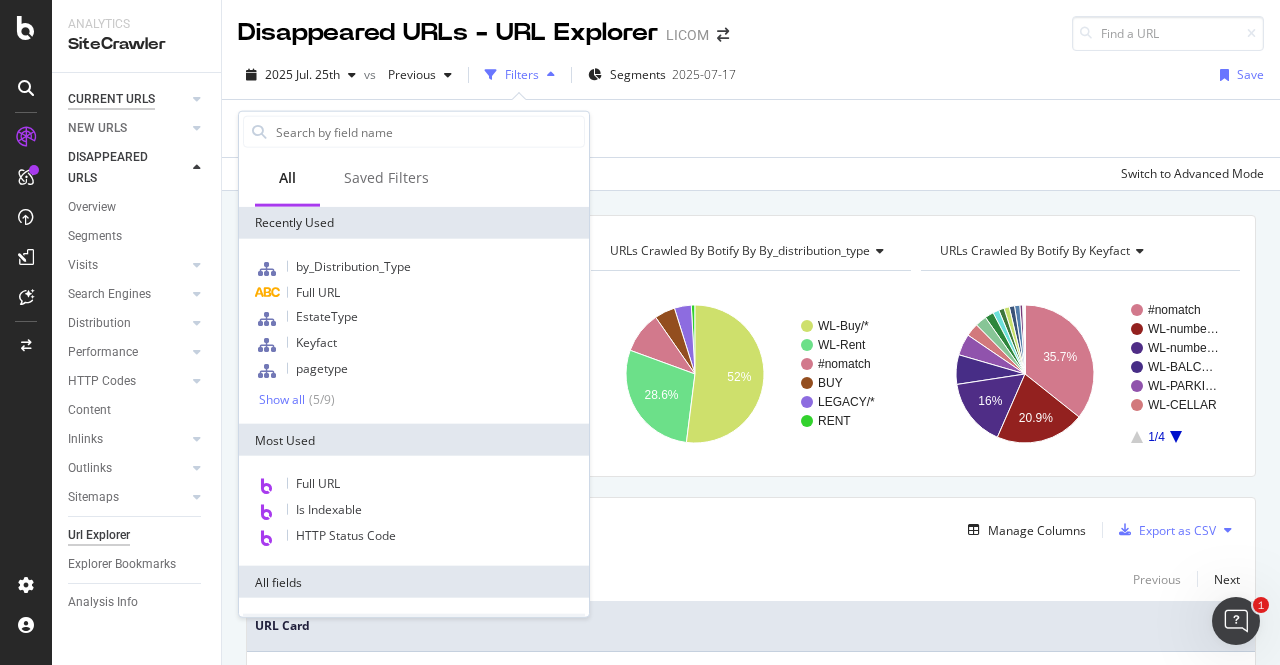 click on "CURRENT URLS" at bounding box center (111, 99) 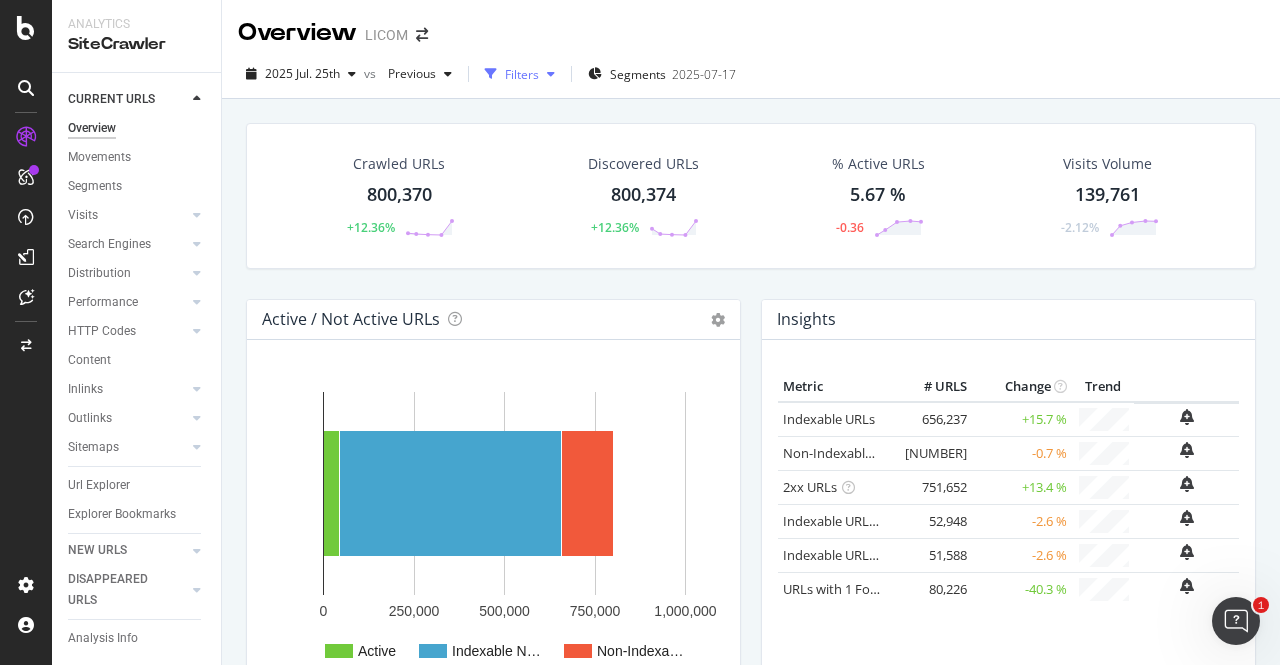 click on "Filters" at bounding box center [522, 74] 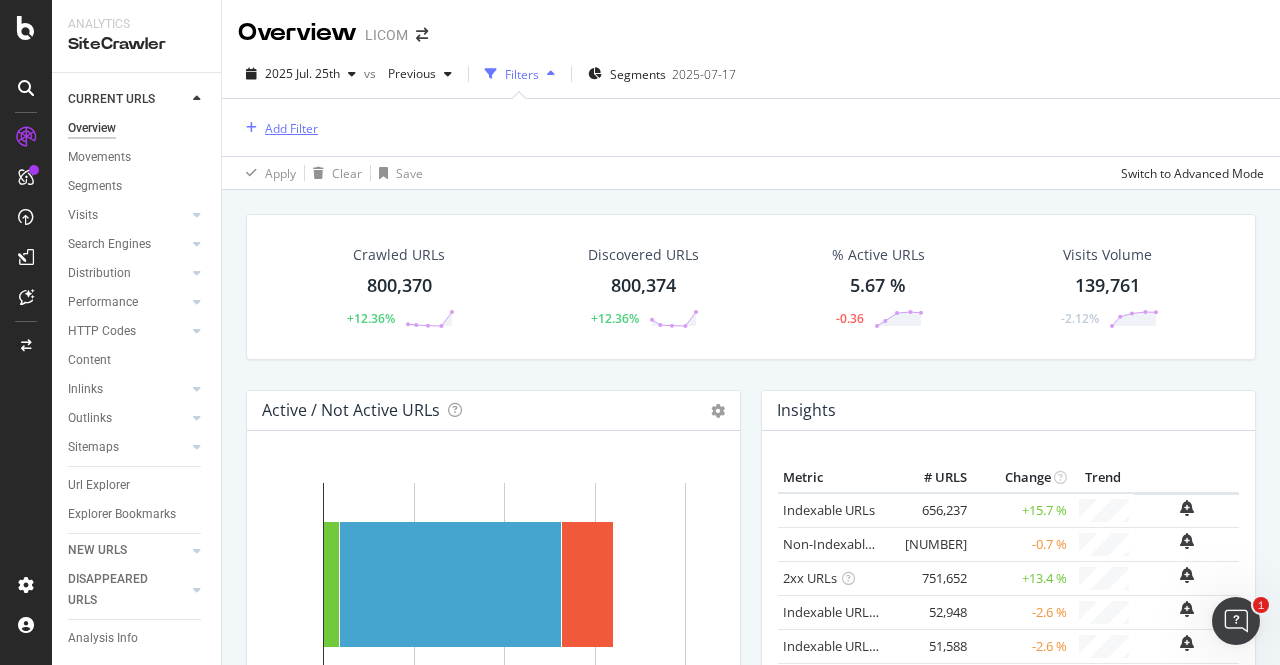 click on "Add Filter" at bounding box center (291, 128) 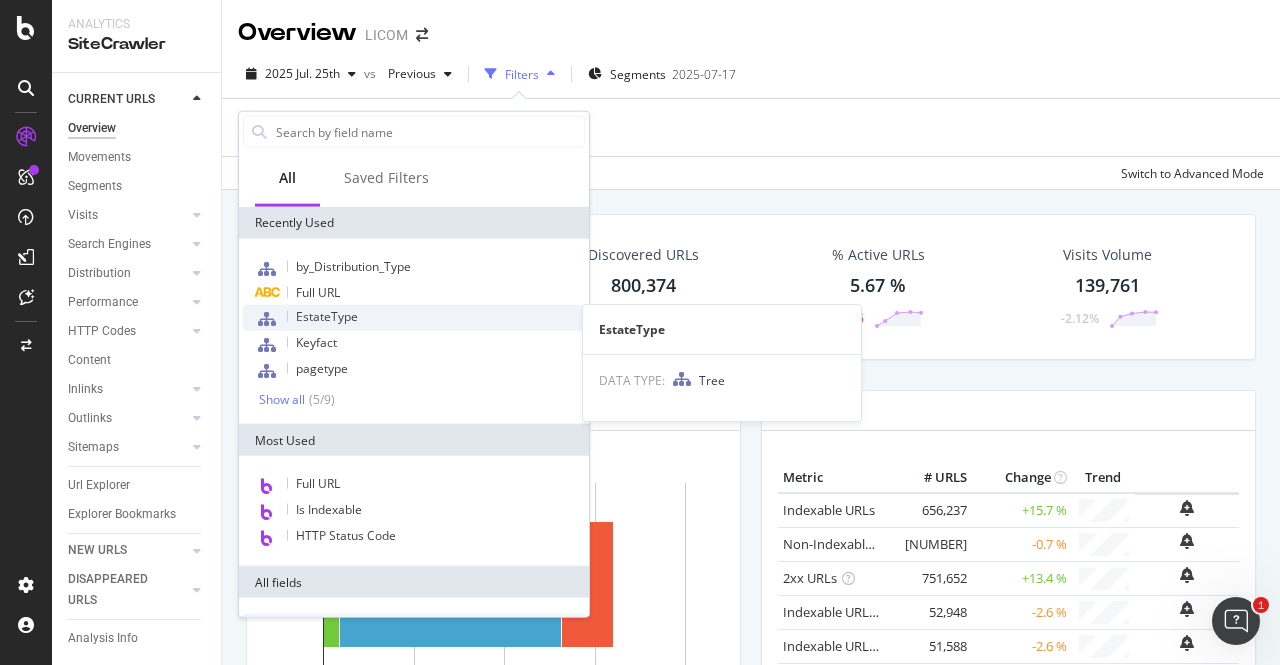 click on "Full URL" at bounding box center [414, 293] 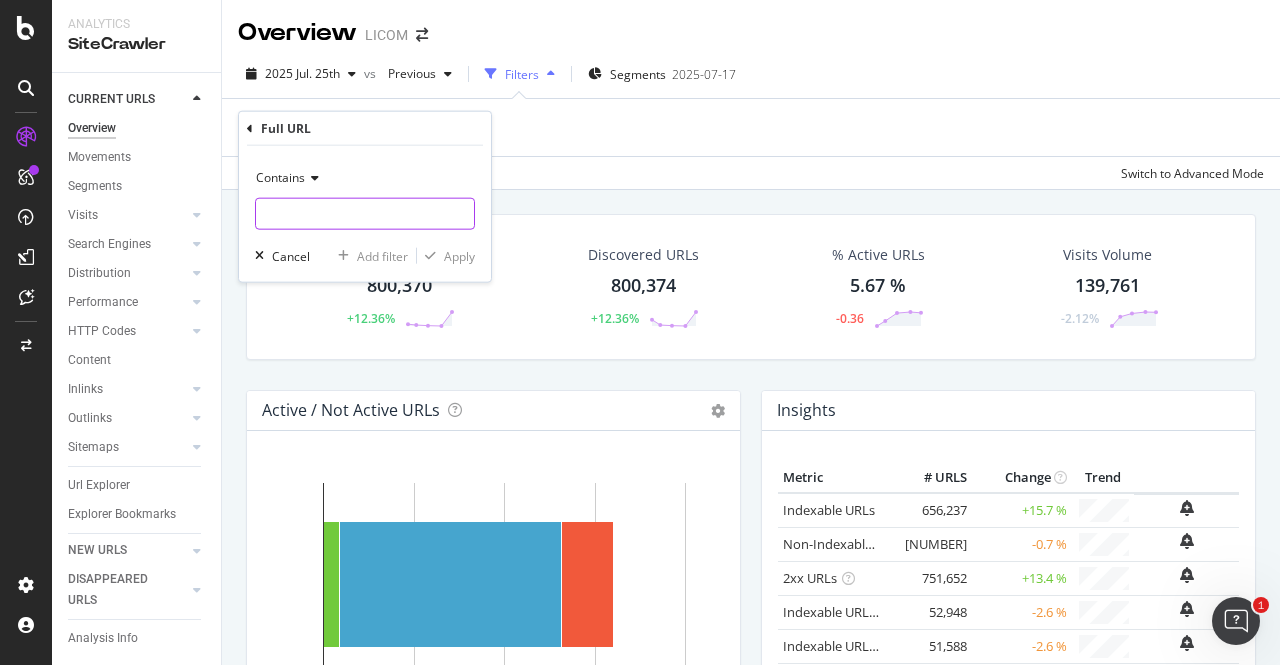 click at bounding box center [365, 214] 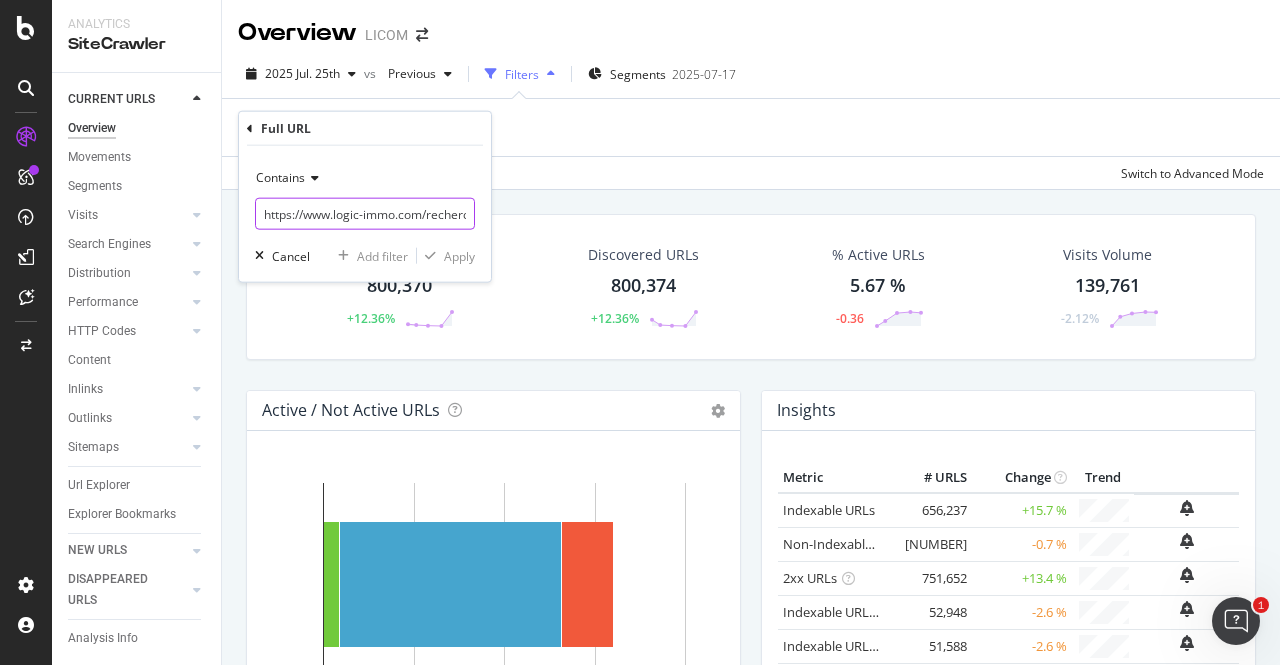 scroll, scrollTop: 0, scrollLeft: 542, axis: horizontal 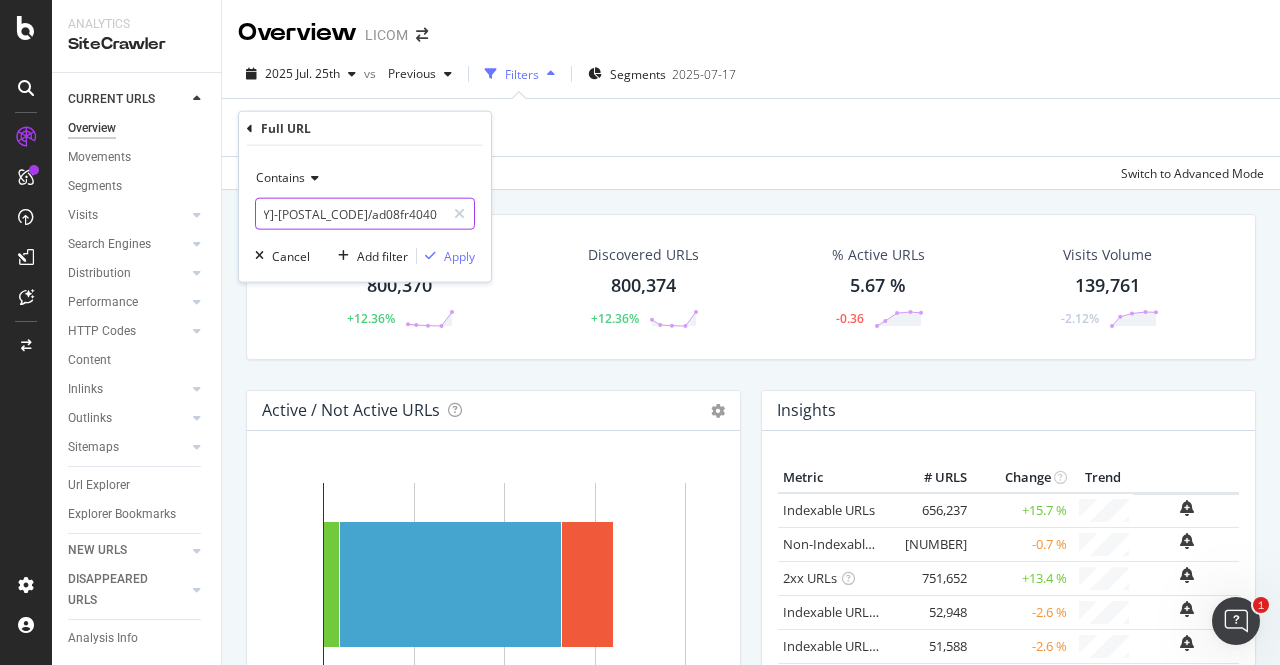 type on "https://www.logic-immo.com/recherche-immo/vente/maison/chambre-4/[REGION]/[CITY]-[POSTAL_CODE]/ad08fr4040" 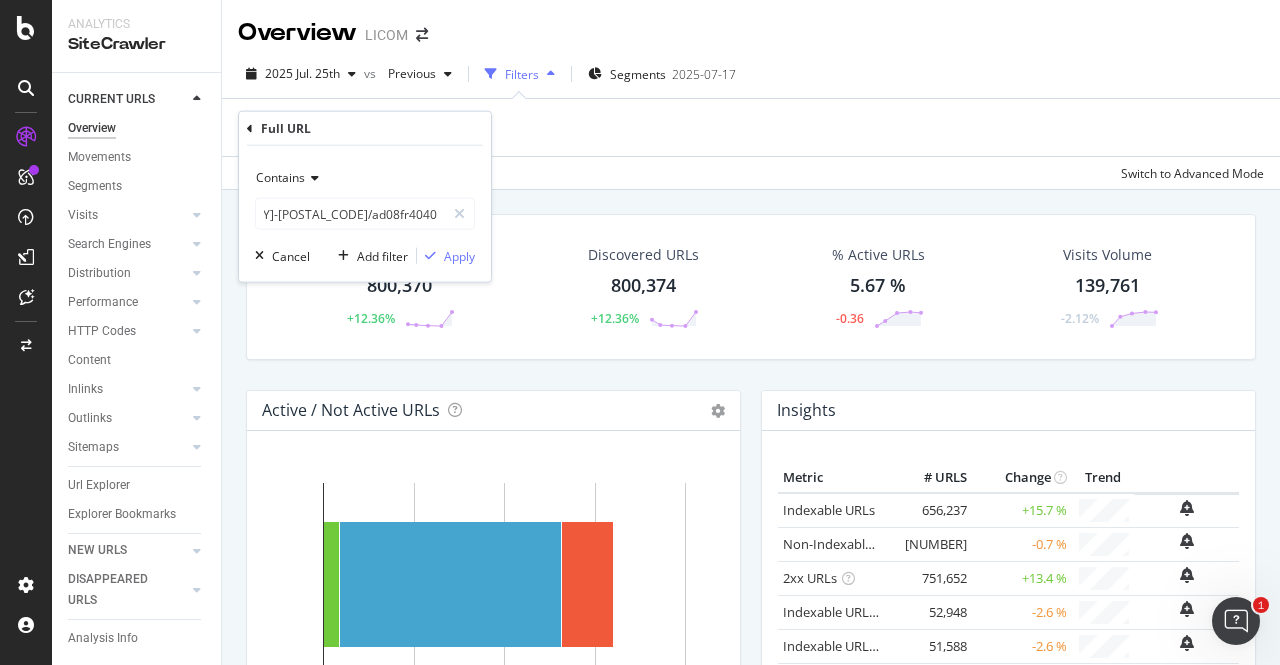 scroll, scrollTop: 0, scrollLeft: 0, axis: both 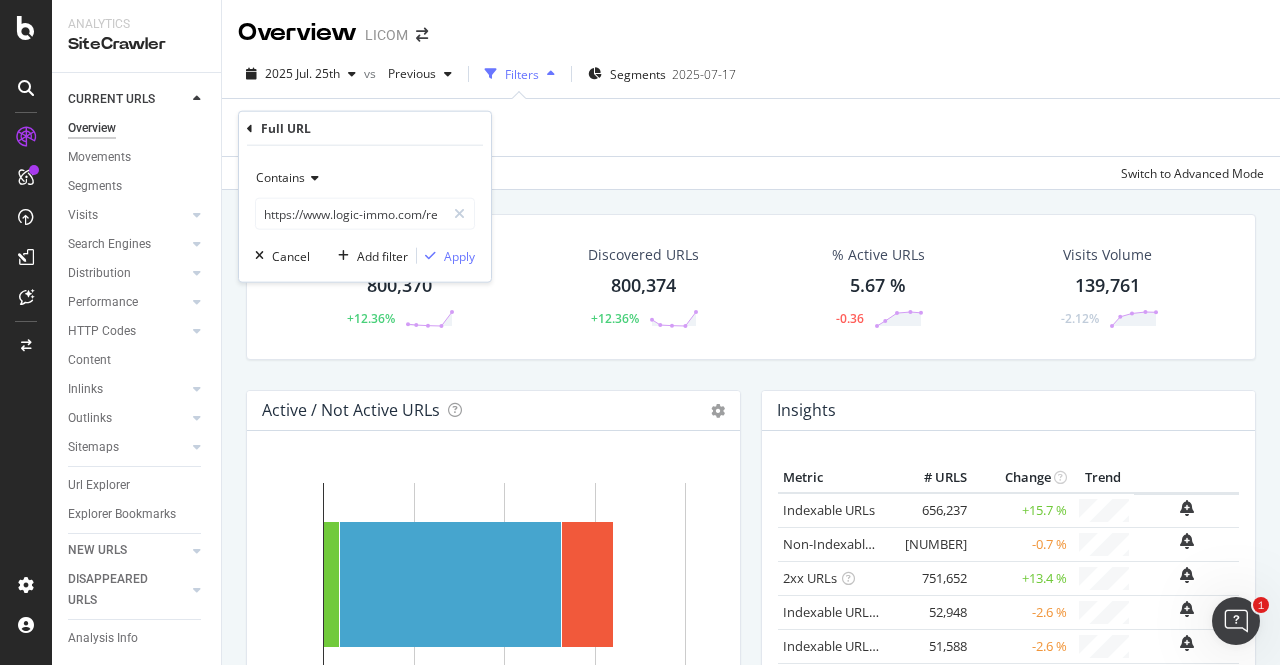 click on "Contains https://www.logic-immo.com/recherche-immo/vente/maison/chambre-4/[STATE]/[CITY]-[POSTAL_CODE]/ad08fr4040 Cancel Add filter Apply" at bounding box center (365, 214) 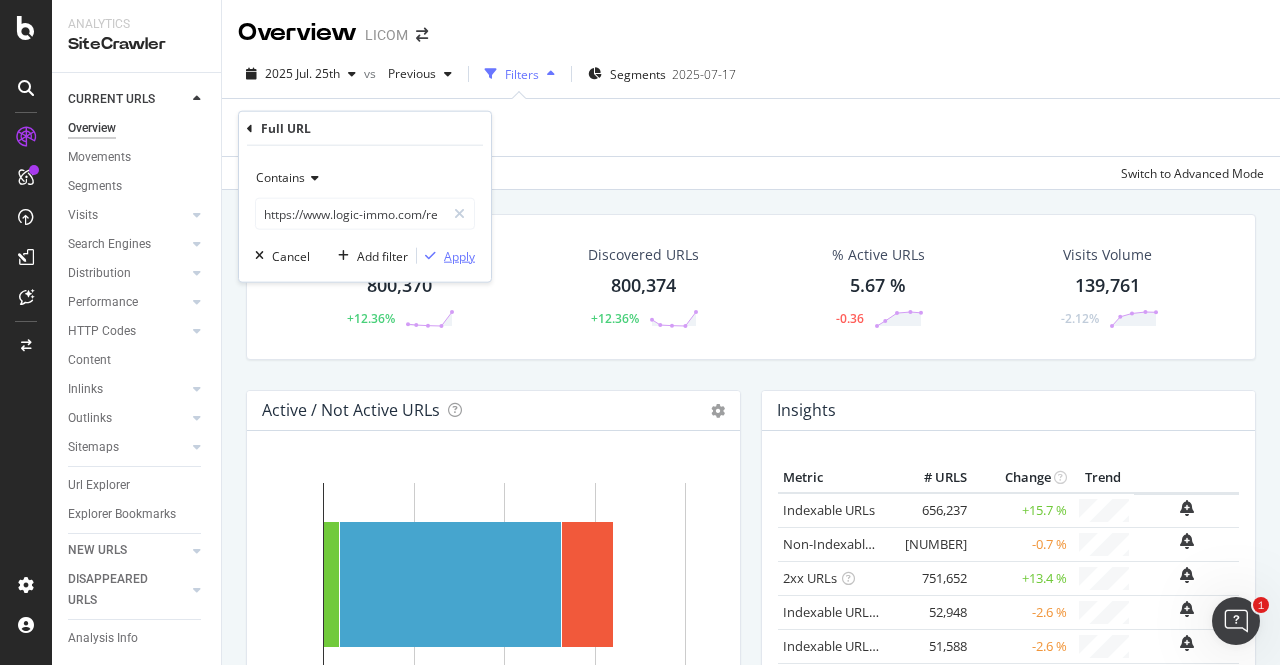 click on "Apply" at bounding box center [446, 256] 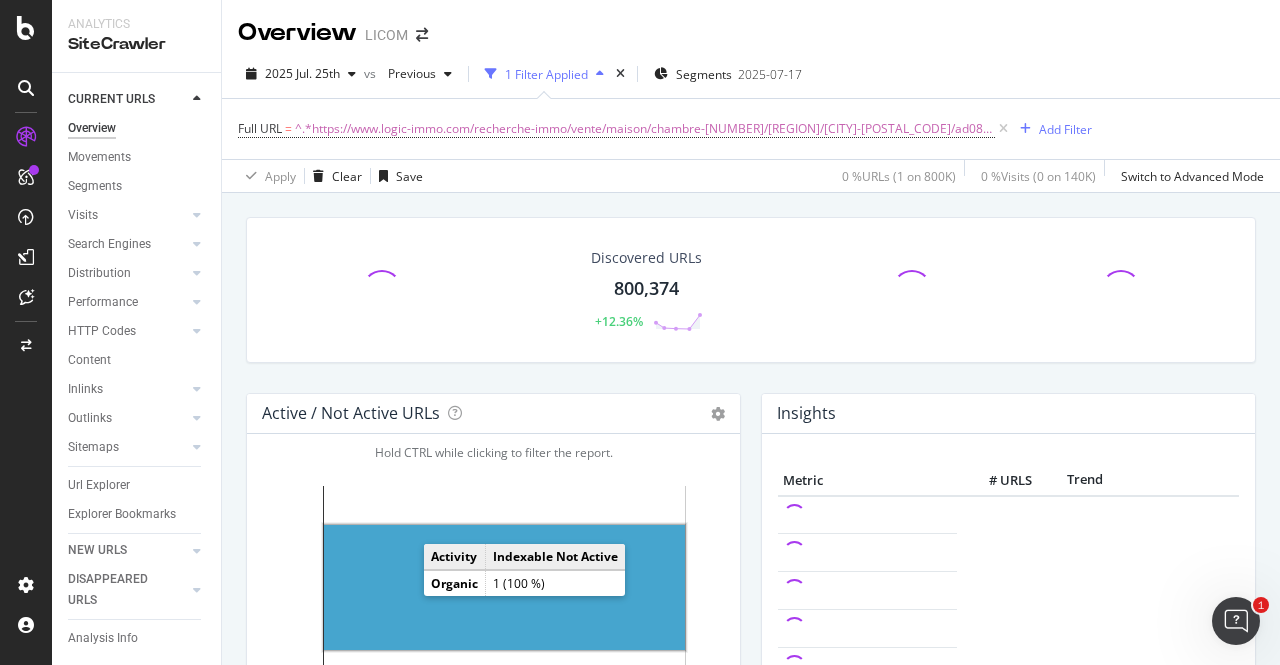 click 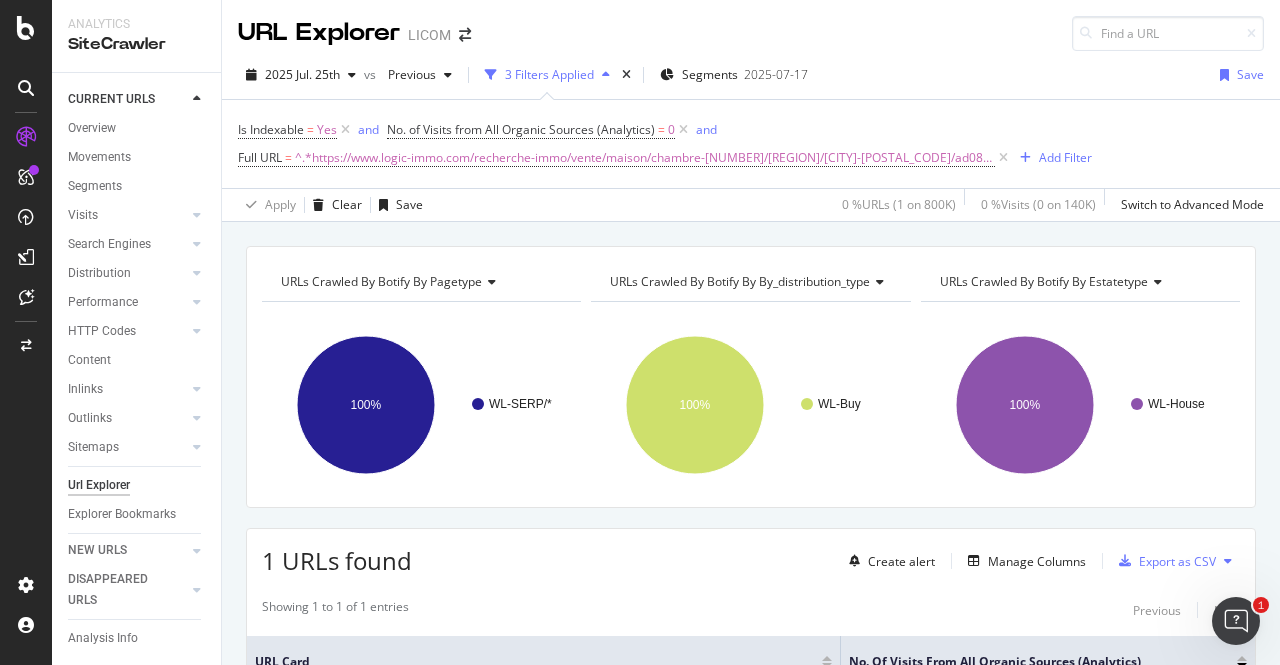 scroll, scrollTop: 232, scrollLeft: 0, axis: vertical 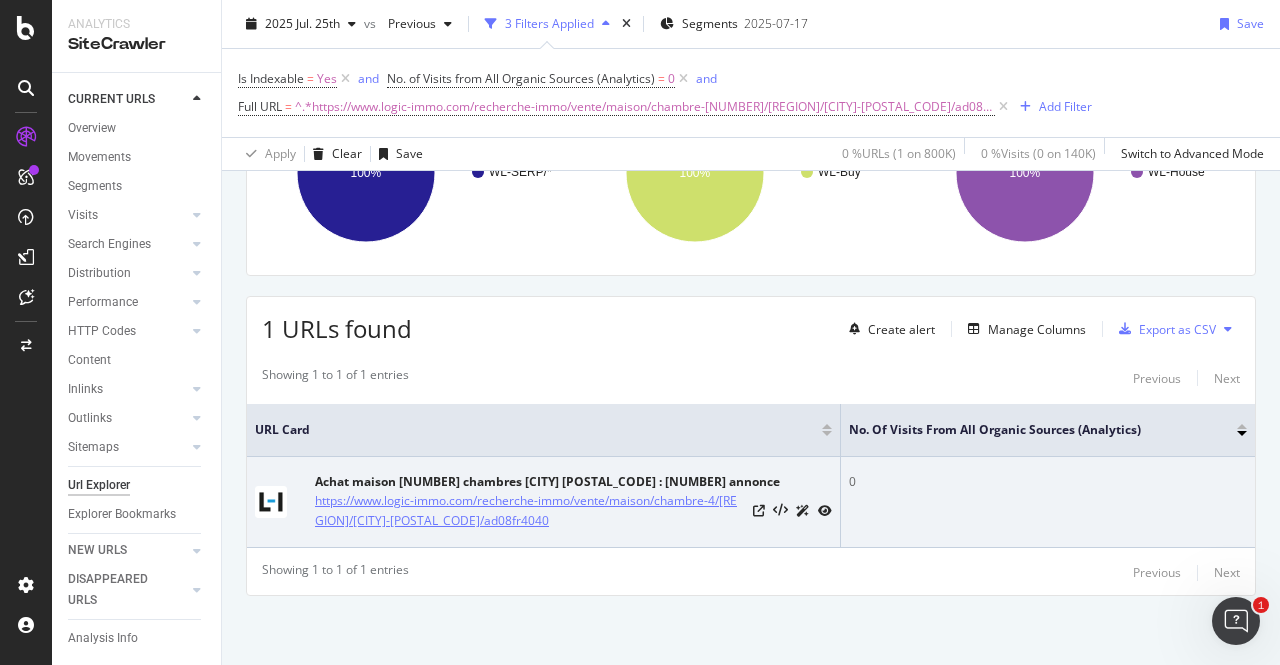 click on "https://www.logic-immo.com/recherche-immo/vente/maison/chambre-4/[REGION]/[CITY]-[POSTAL_CODE]/ad08fr4040" at bounding box center (530, 511) 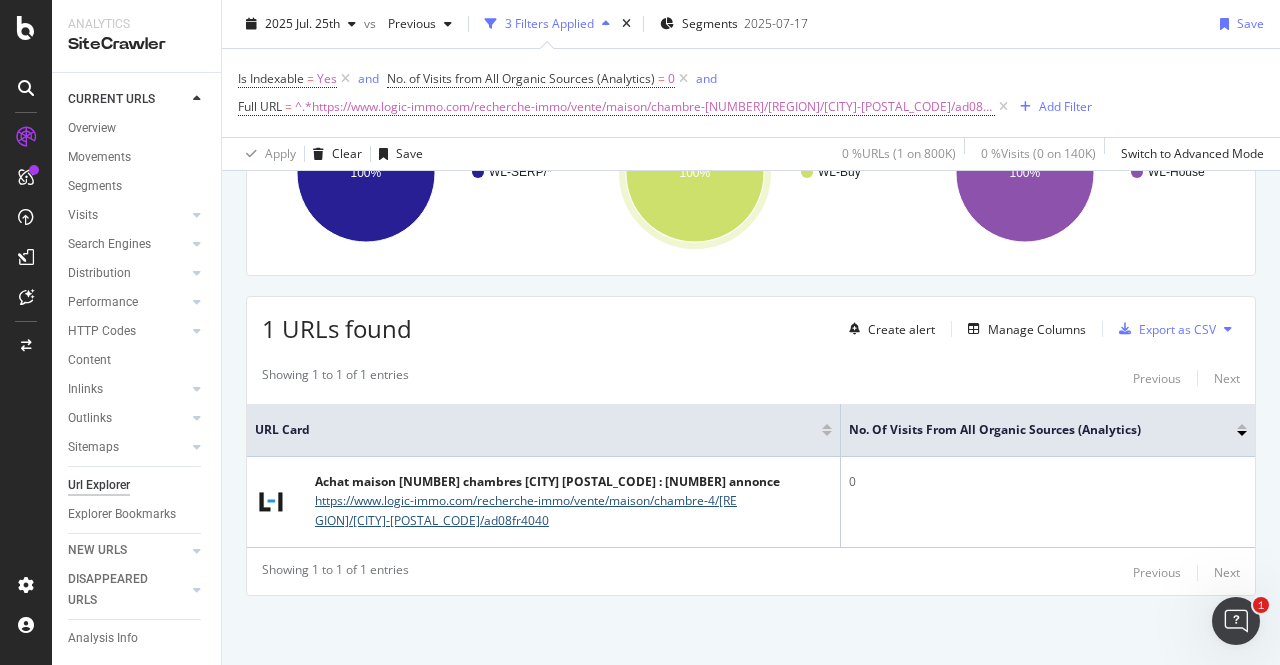 scroll, scrollTop: 0, scrollLeft: 0, axis: both 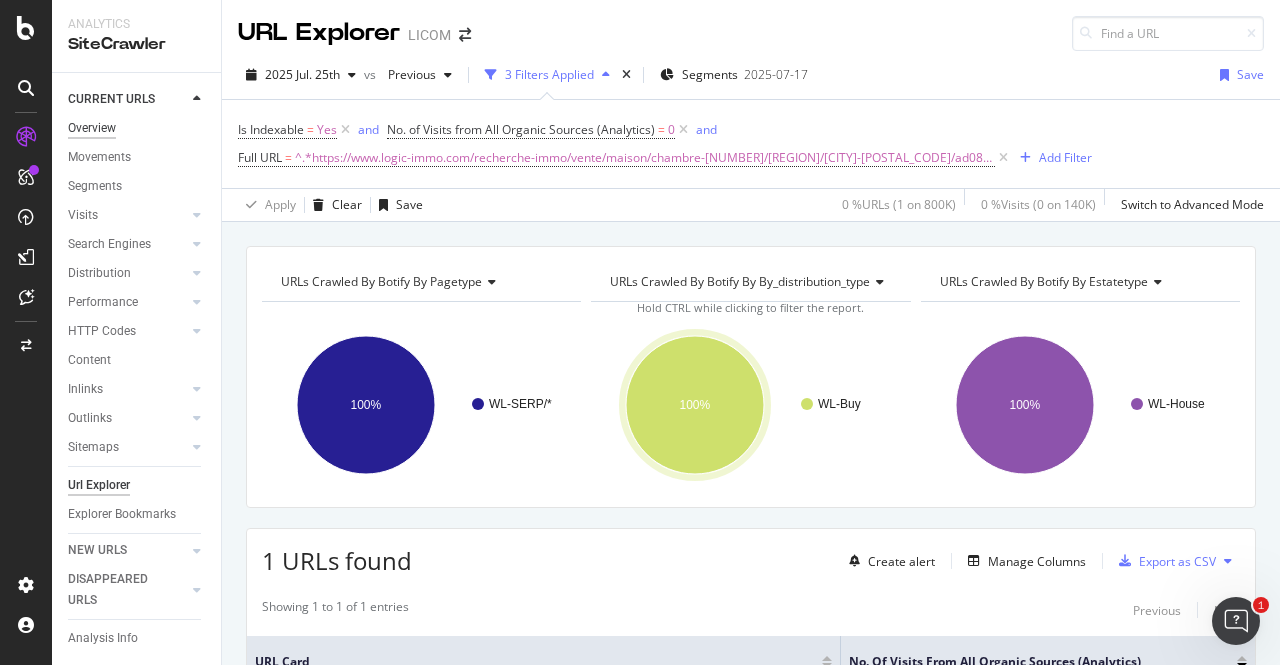 click on "Overview" at bounding box center [92, 128] 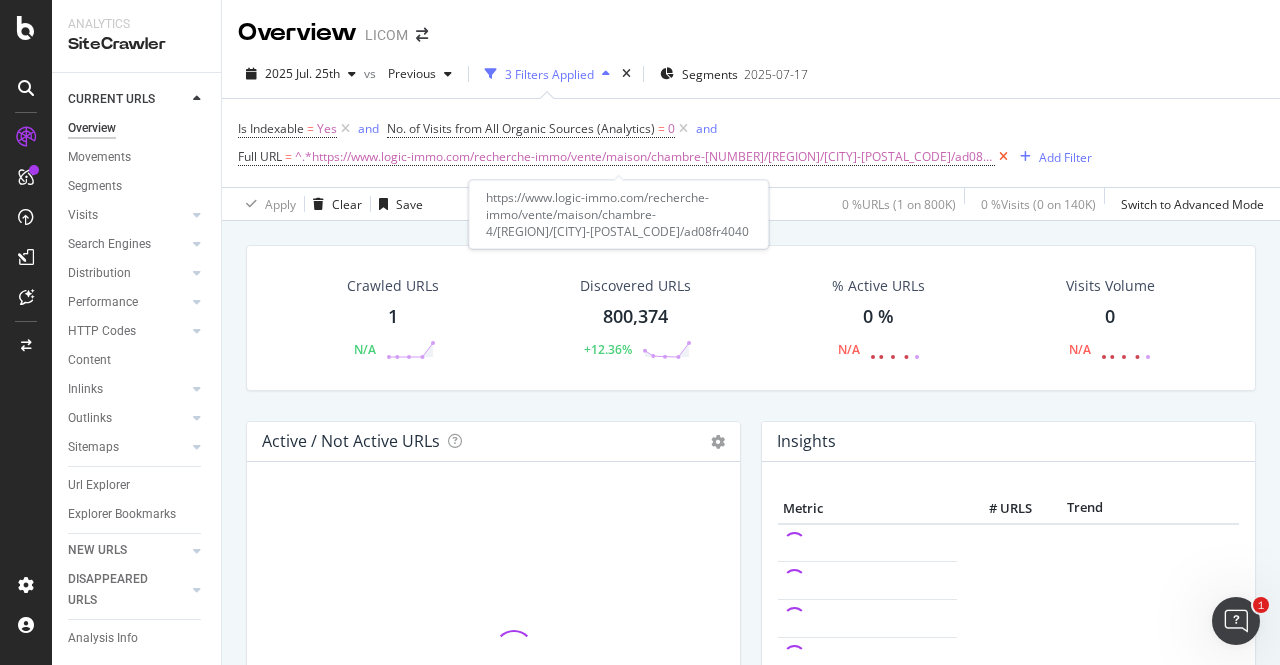 click at bounding box center (1003, 157) 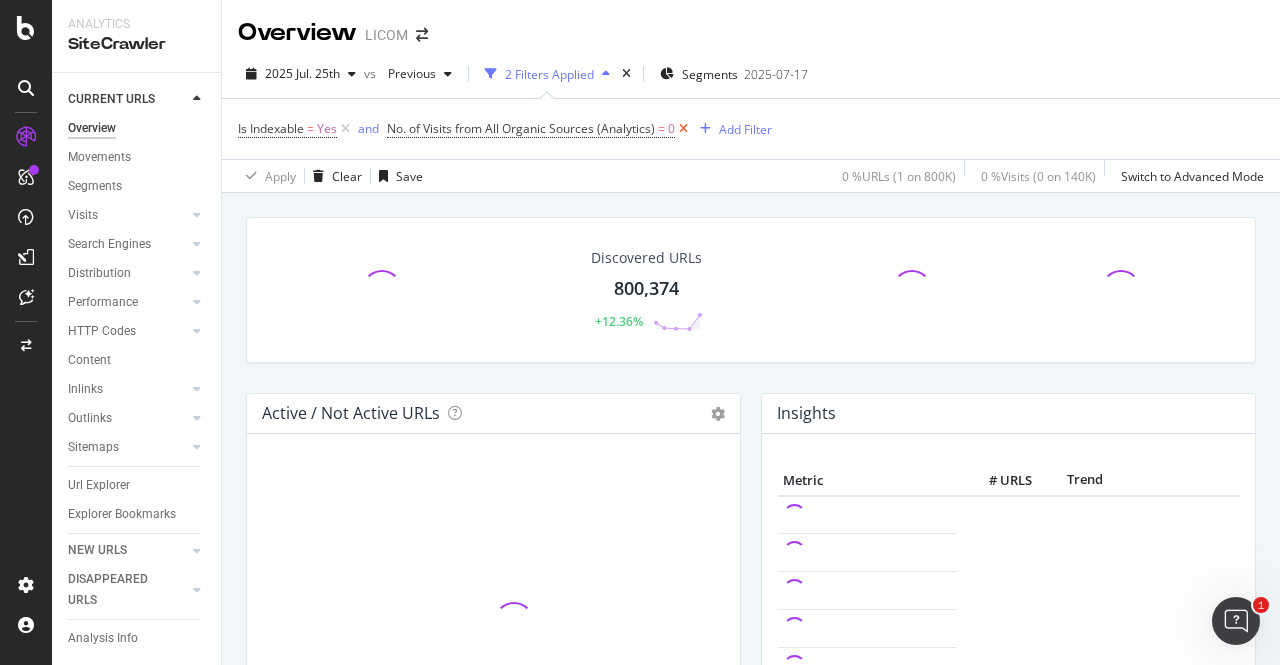 click at bounding box center (683, 129) 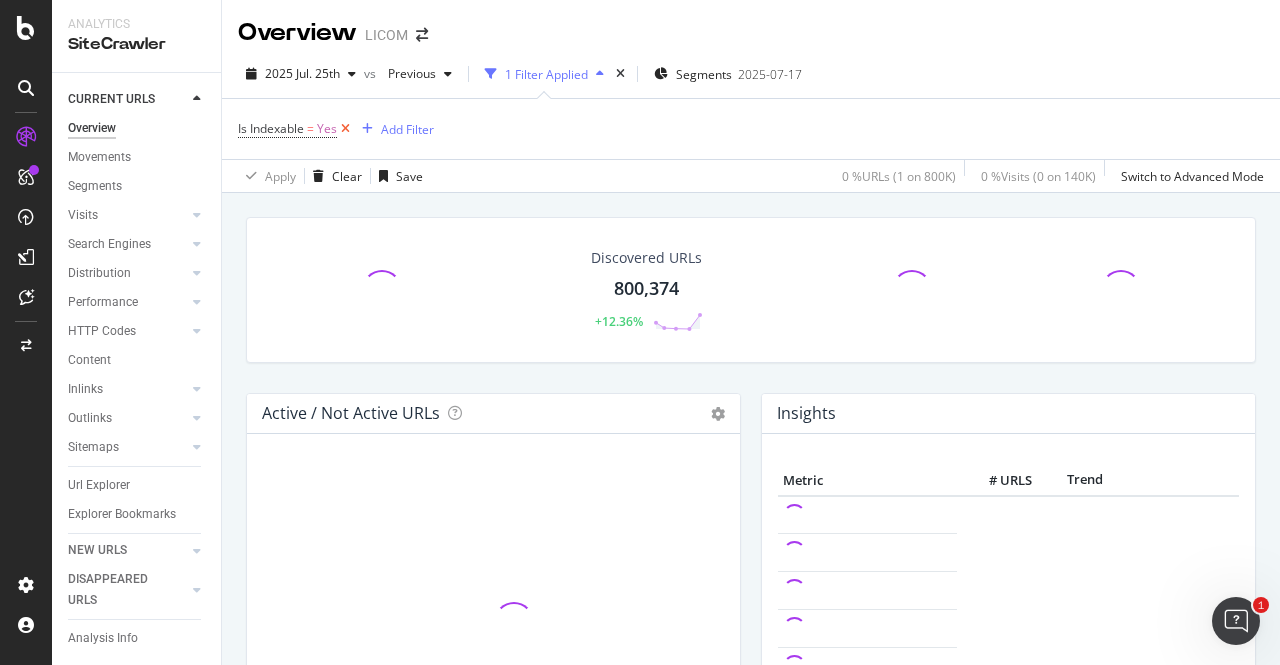 click at bounding box center [345, 129] 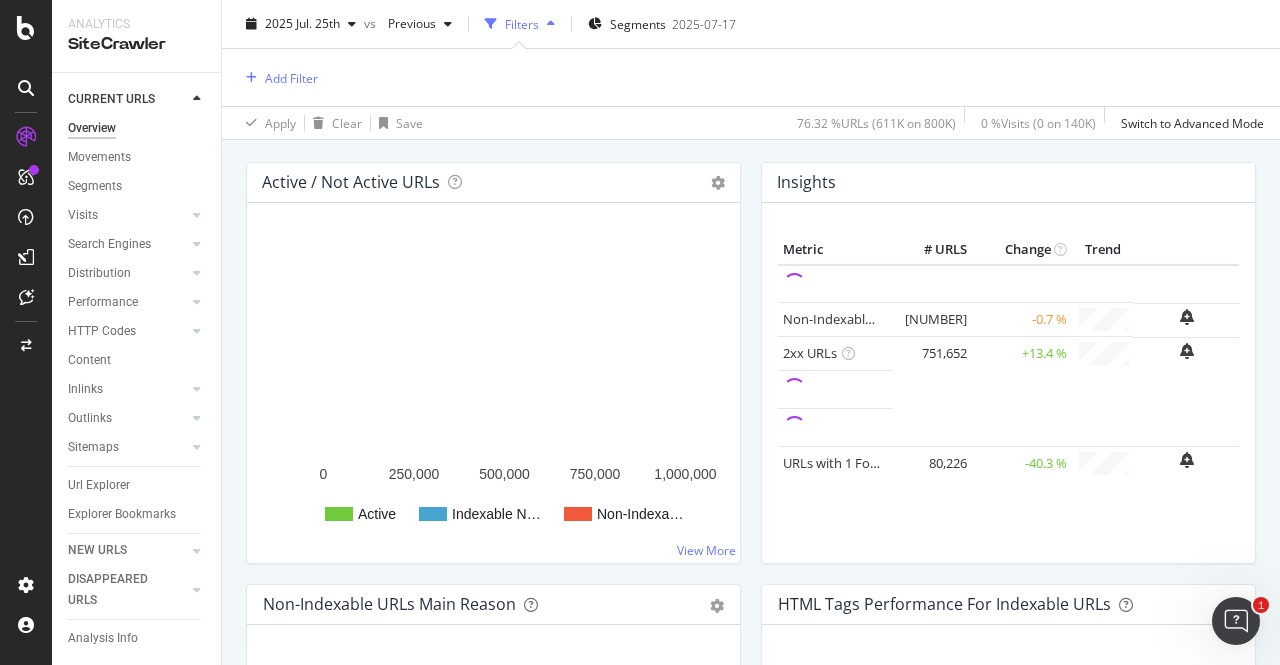 scroll, scrollTop: 274, scrollLeft: 0, axis: vertical 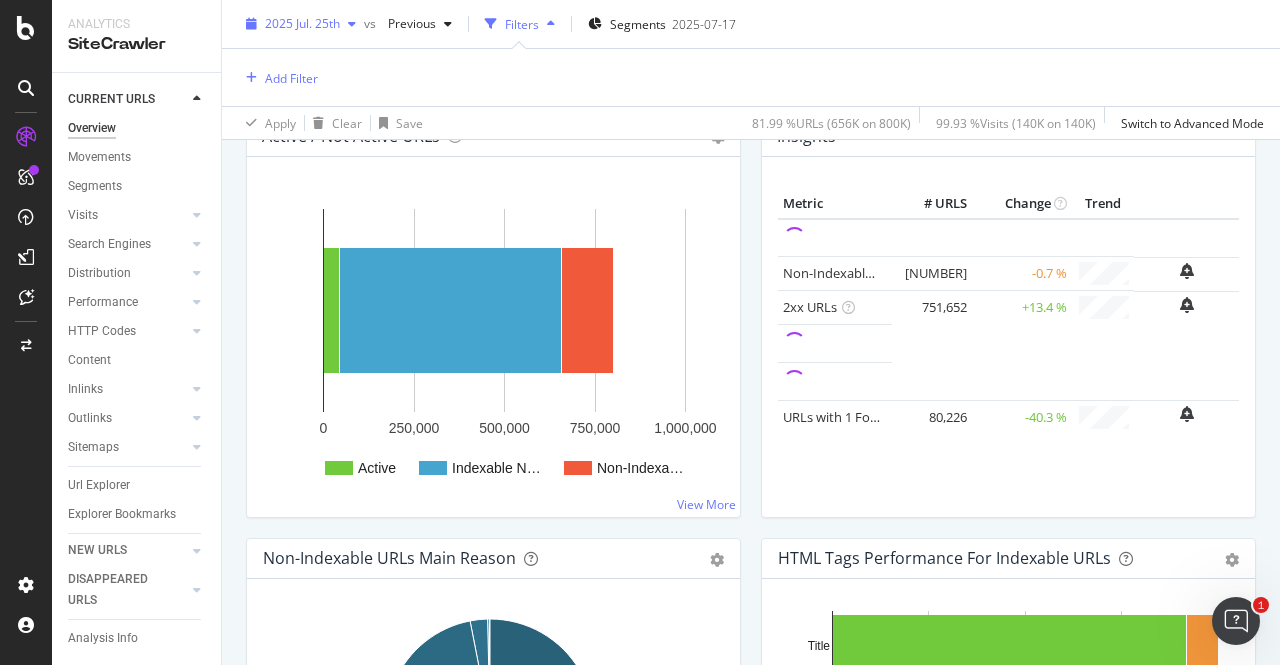 click on "2025 Jul. 25th" at bounding box center [302, 23] 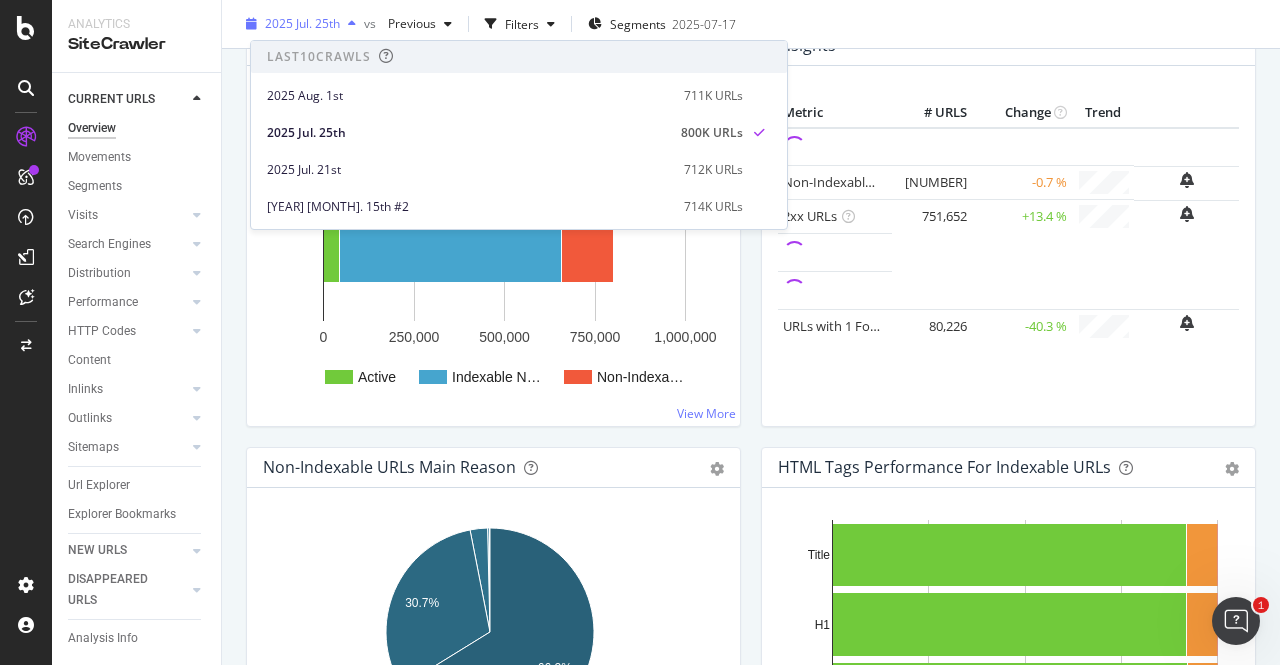 scroll, scrollTop: 183, scrollLeft: 0, axis: vertical 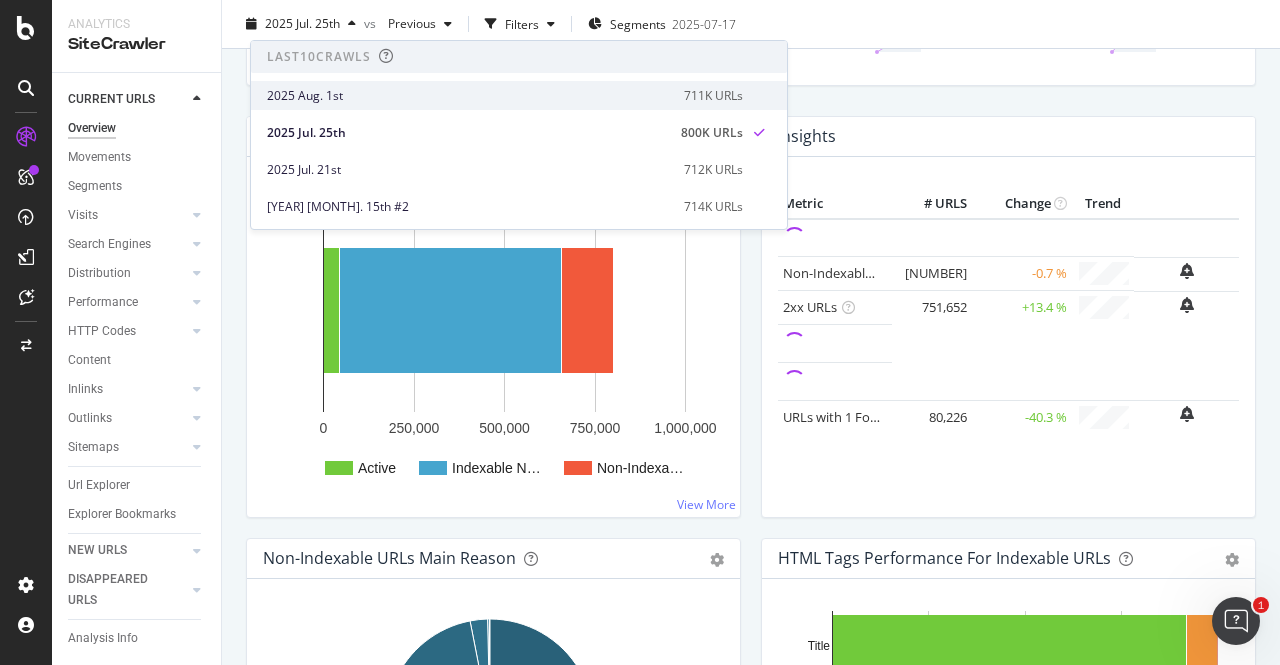 click on "2025 Aug. 1st" at bounding box center [469, 96] 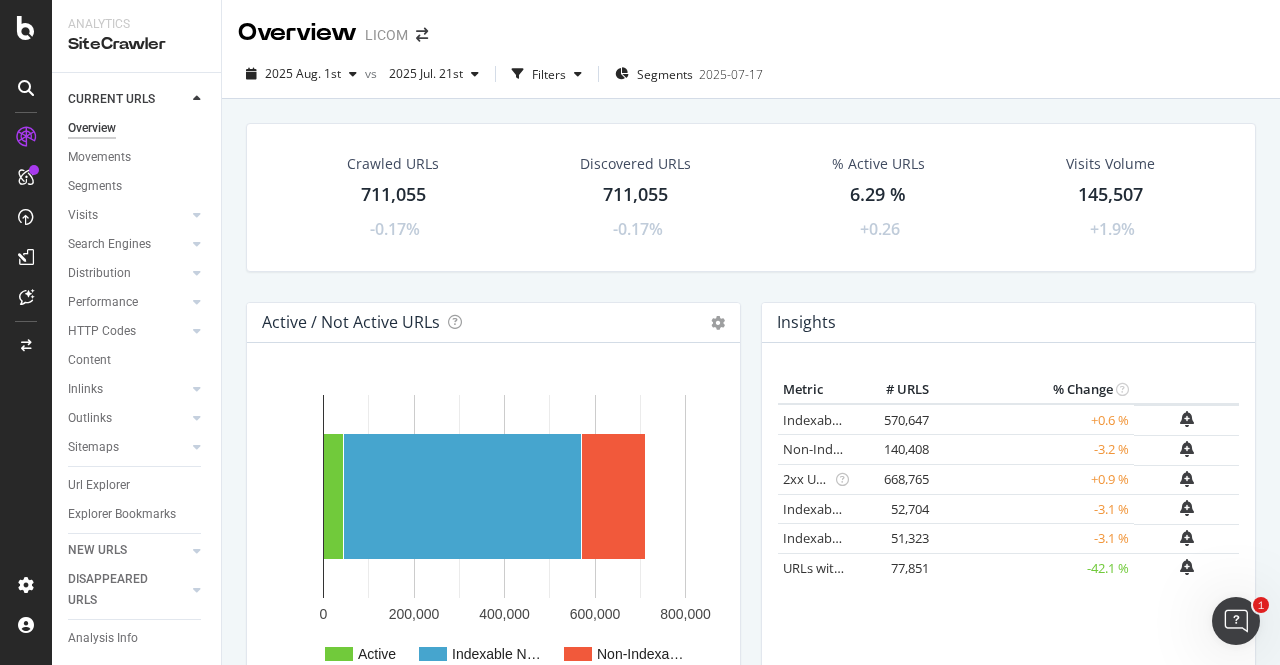 click on "Crawled URLs 711,055 -0.17% Discovered URLs 711,055 -0.17% % Active URLs 6.29 % +0.26 Visits Volume 145,507 +1.9%" at bounding box center (751, 212) 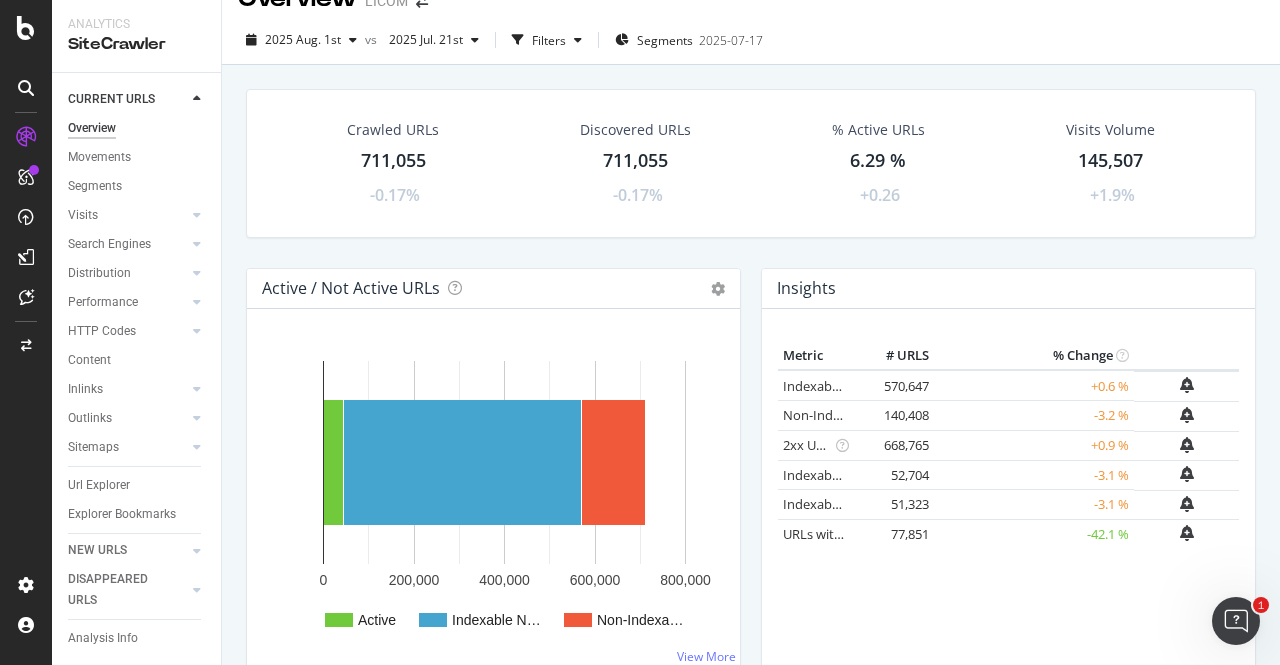 scroll, scrollTop: 35, scrollLeft: 0, axis: vertical 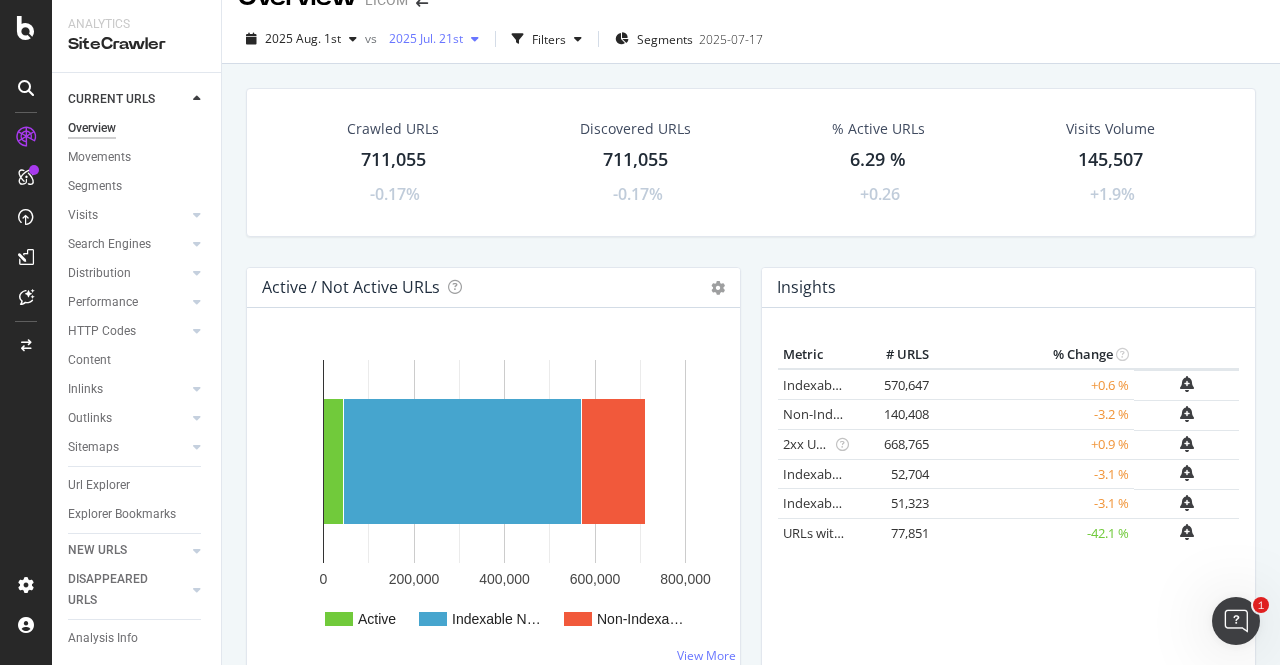 click on "2025 Jul. 21st" at bounding box center (422, 38) 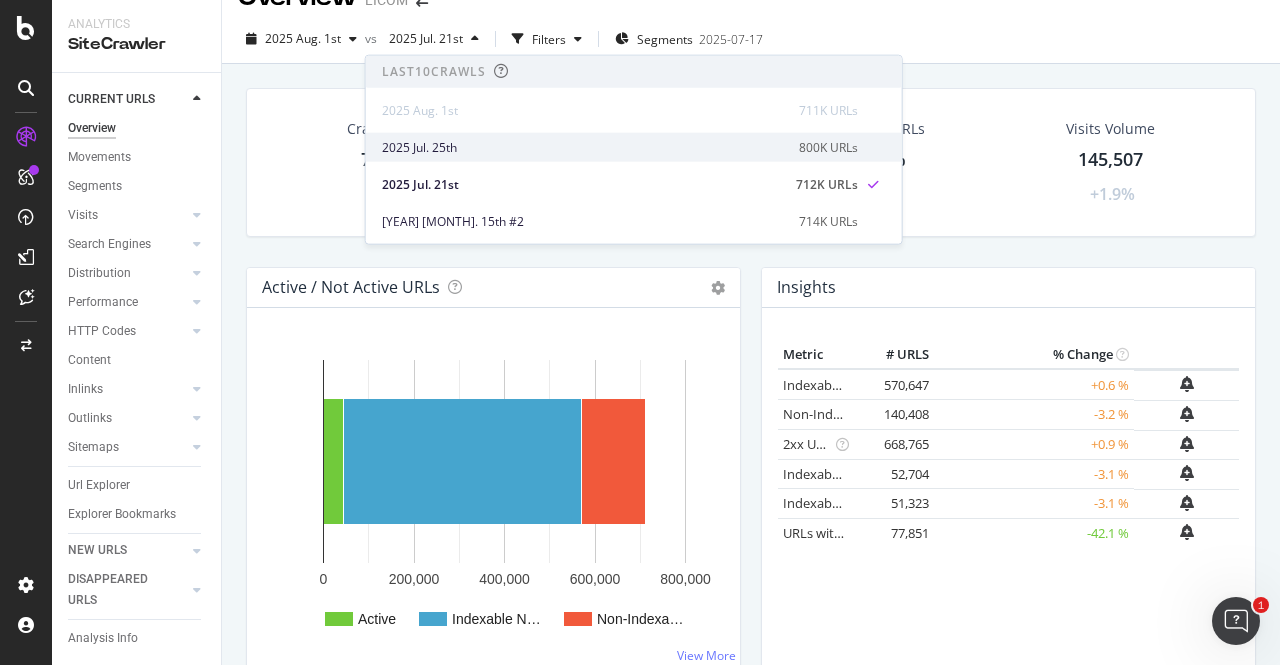 click on "2025 Jul. 25th" at bounding box center (584, 147) 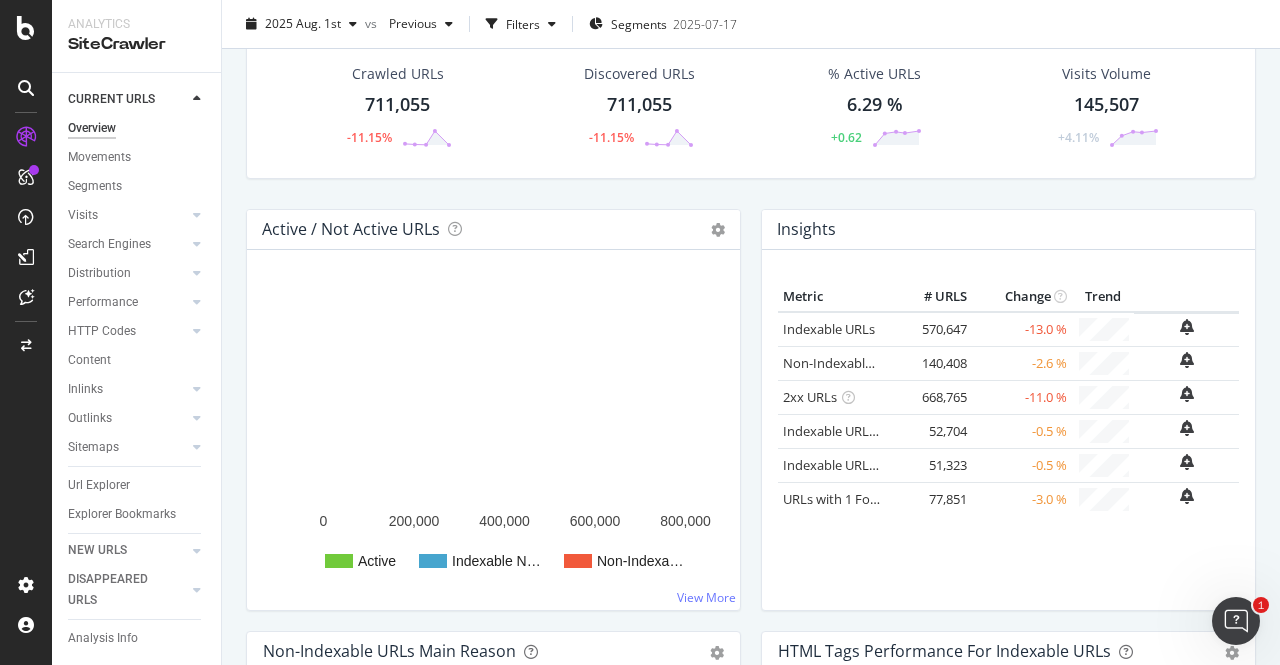 scroll, scrollTop: 89, scrollLeft: 0, axis: vertical 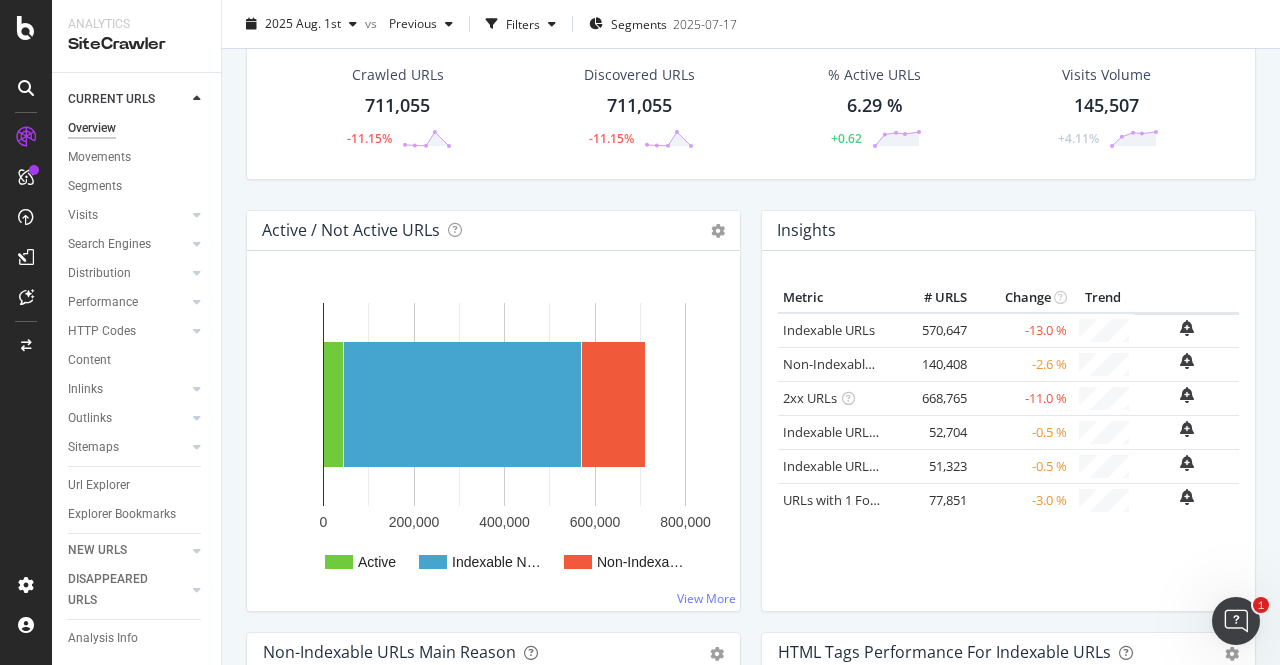 drag, startPoint x: 688, startPoint y: 150, endPoint x: 520, endPoint y: 195, distance: 173.9224 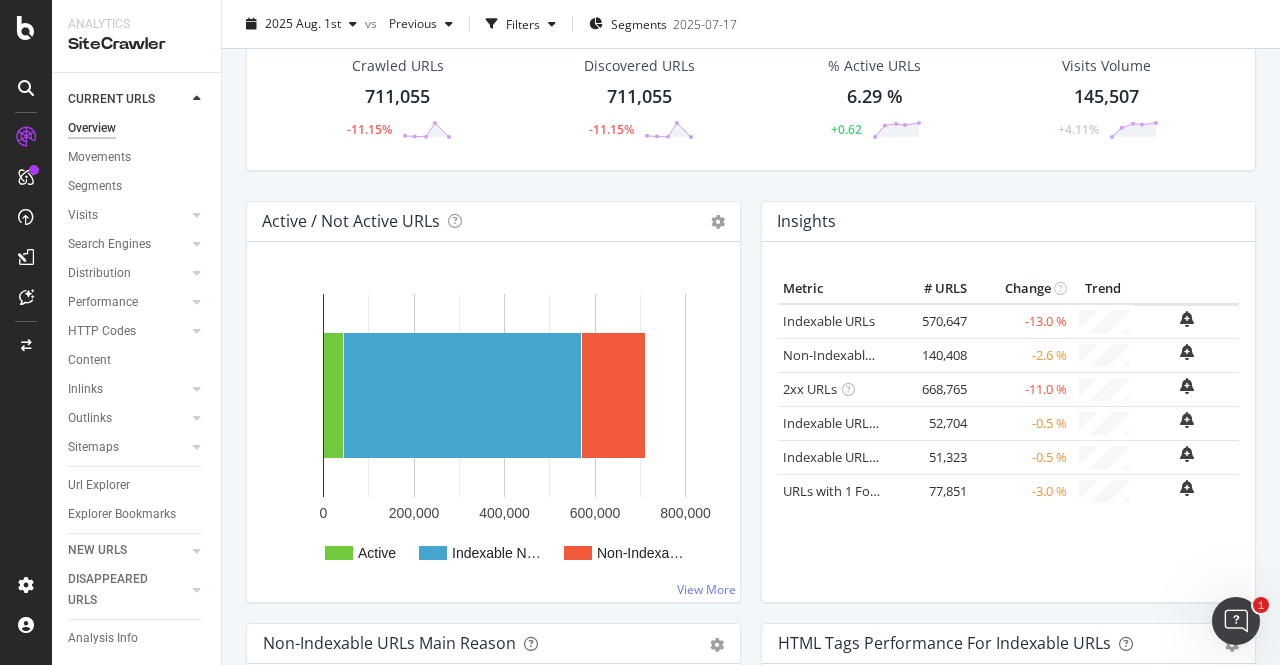 scroll, scrollTop: 0, scrollLeft: 0, axis: both 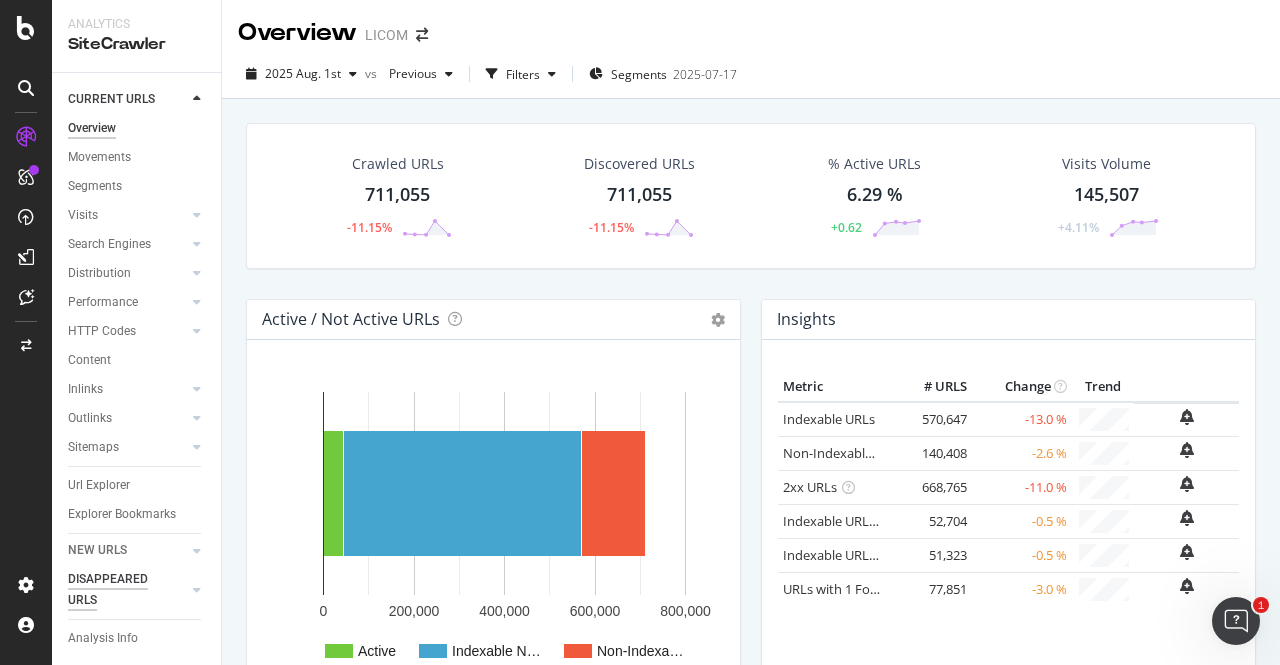 click on "DISAPPEARED URLS" at bounding box center [118, 590] 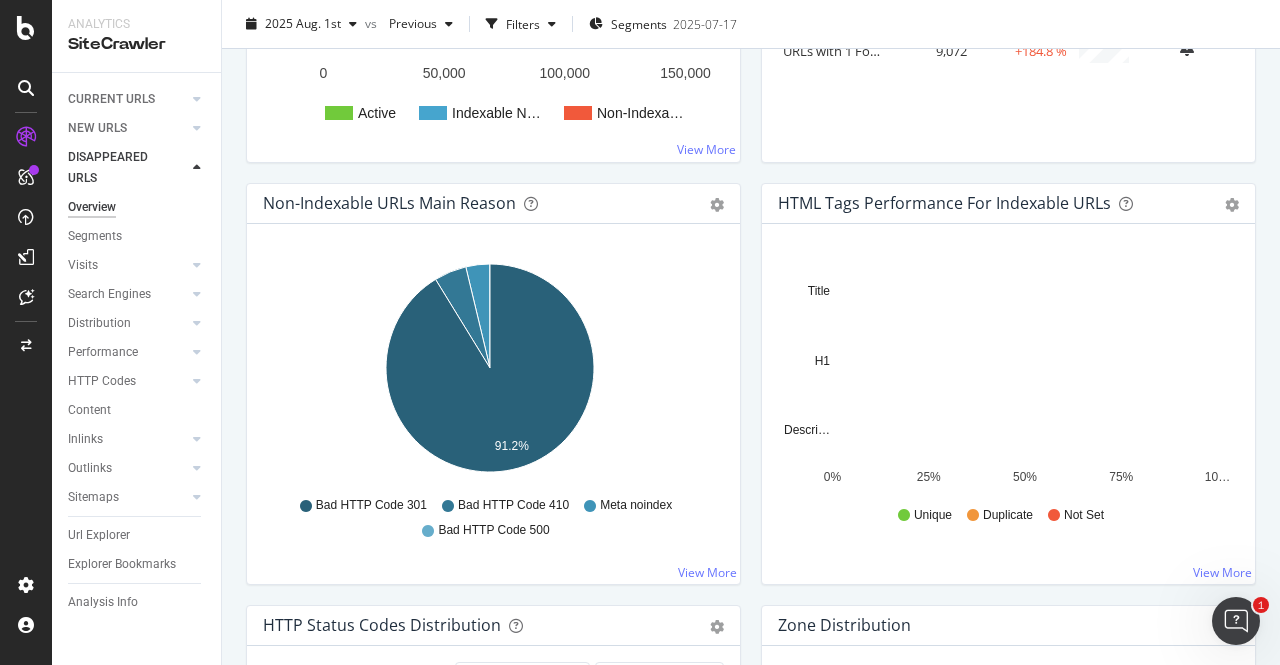 scroll, scrollTop: 0, scrollLeft: 0, axis: both 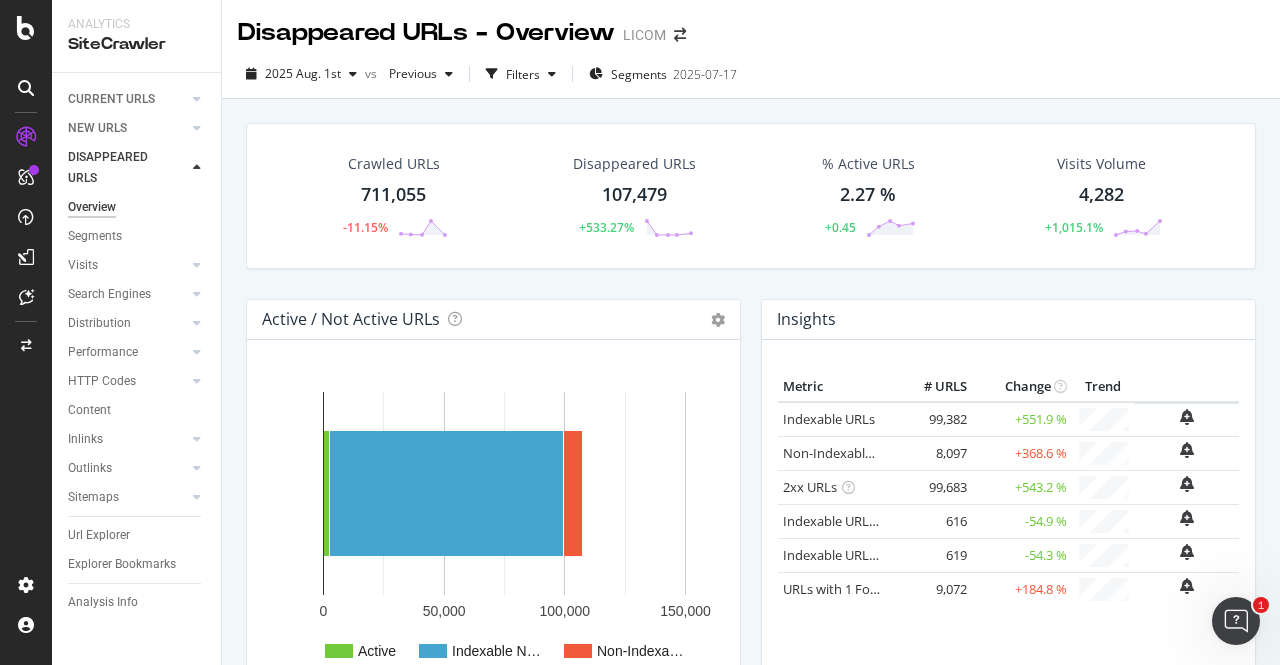 click on "Insights
Metric
# URLS
Change
Trend
Indexable URLs
99,382
+551.9 %
Non-Indexable URLs" at bounding box center (1008, 510) 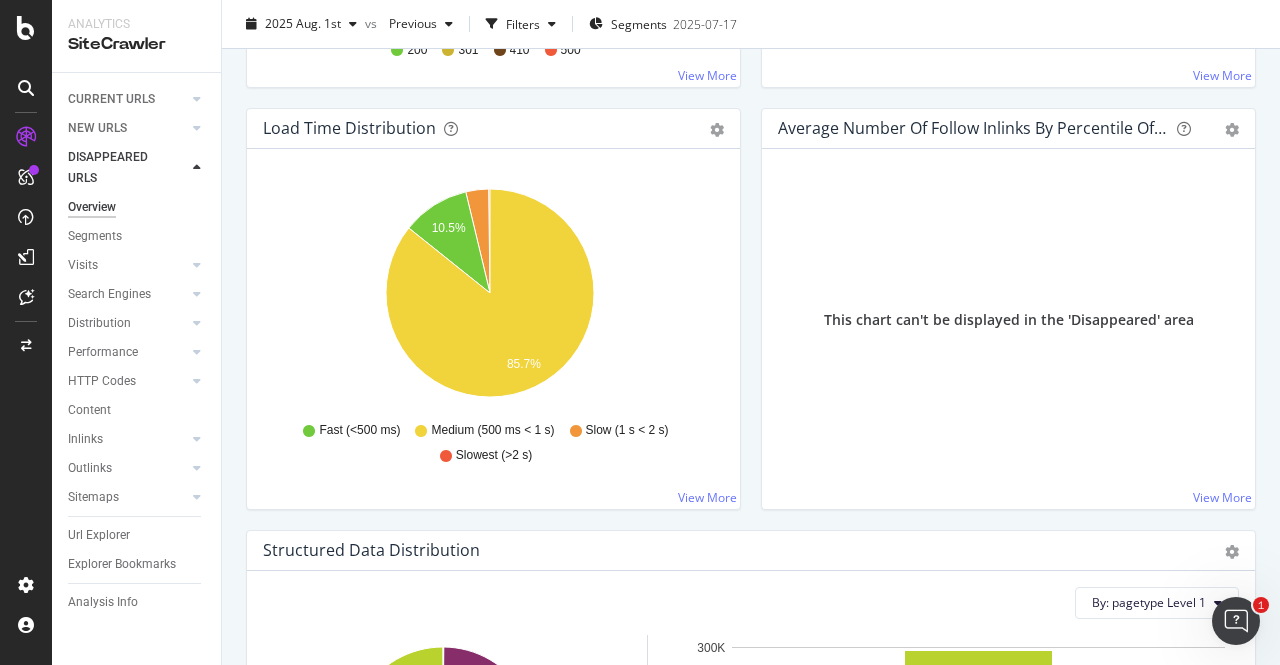 scroll, scrollTop: 1457, scrollLeft: 0, axis: vertical 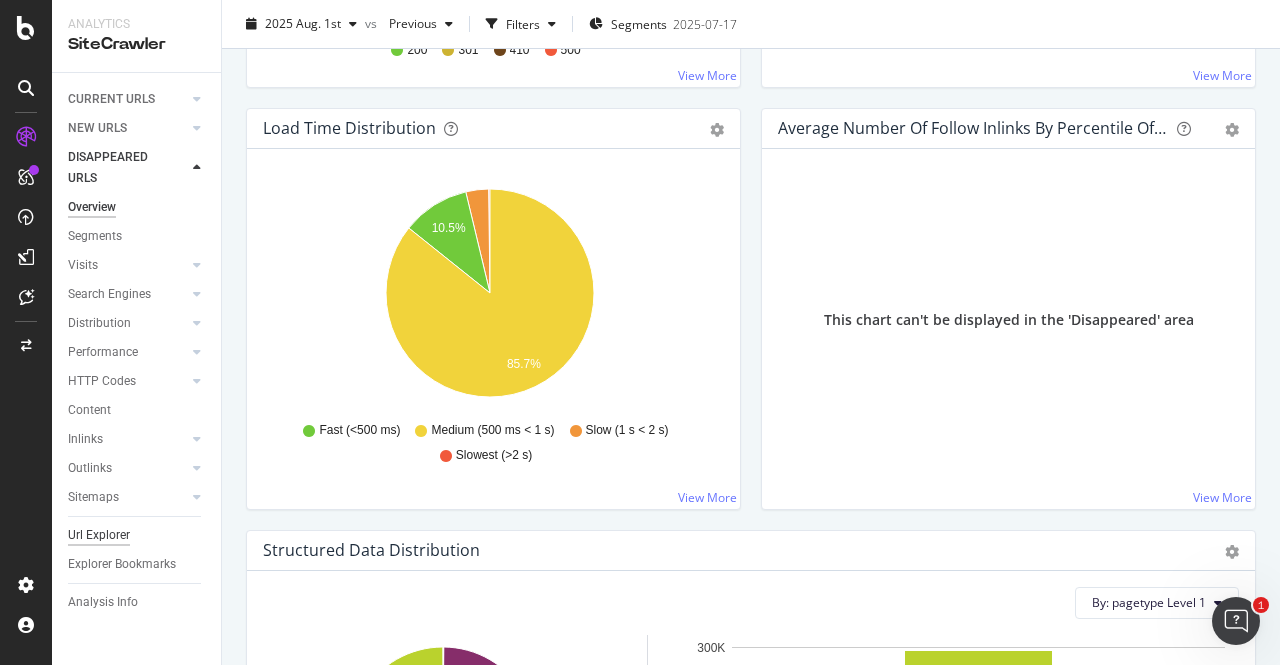click on "Url Explorer" at bounding box center (99, 535) 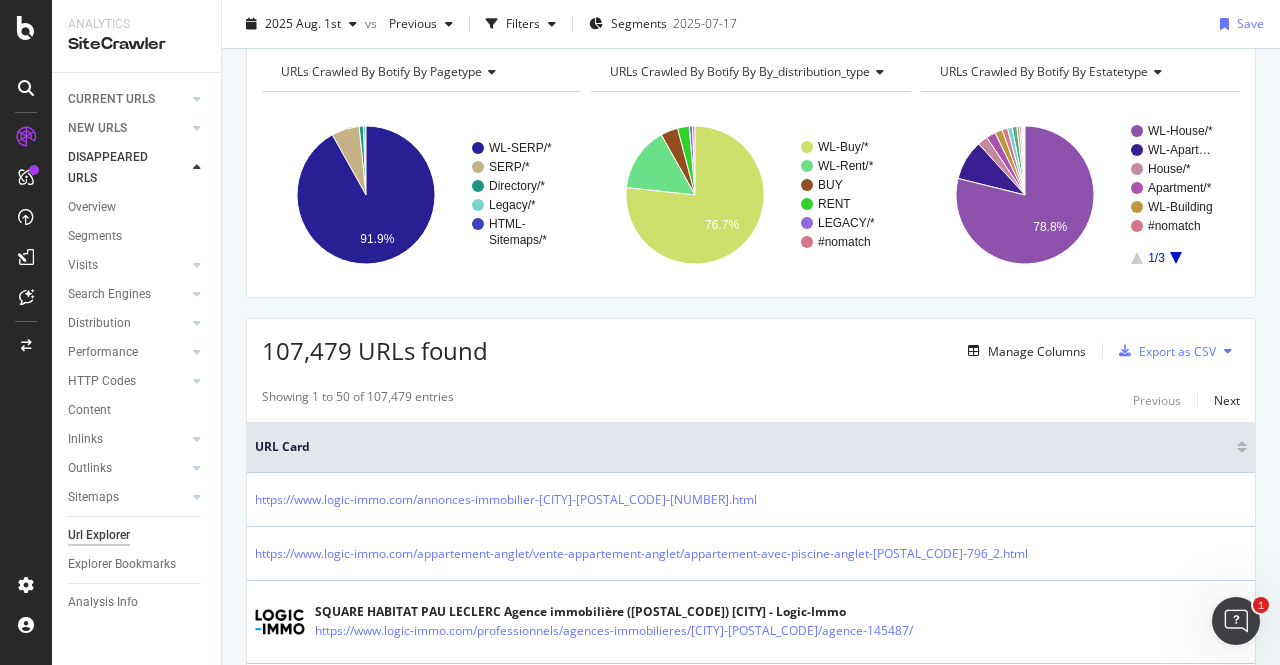 scroll, scrollTop: 86, scrollLeft: 0, axis: vertical 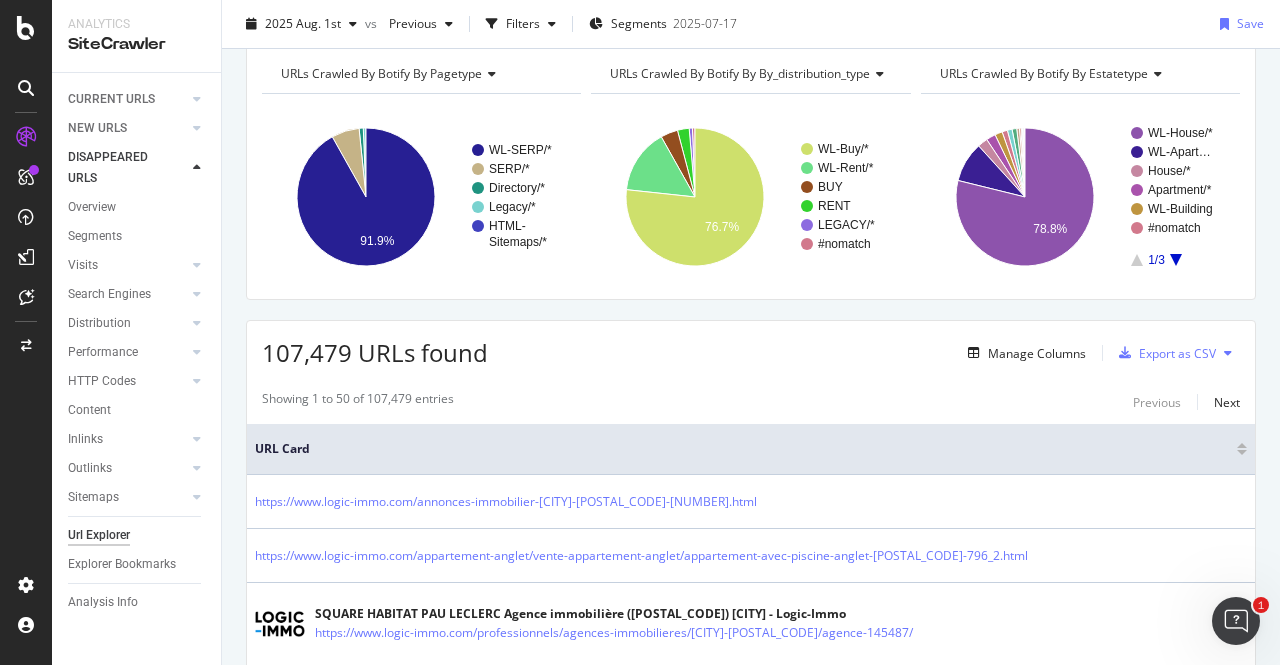 click on "Showing 1 to 50 of 107,479 entries Previous Next URL Card https://www.logic-immo.com/annonces-immobilier-verrieres-[POSTAL_CODE]-34504_2.html https://www.logic-immo.com/appartement-anglet/vente-appartement-anglet/appartement-avec-piscine-anglet-[POSTAL_CODE]-796_2.html SQUARE HABITAT PAU LECLERC Agence immobilière ([POSTAL_CODE]) Pau - Logic-Immo https://www.logic-immo.com/professionnels/agences-immobilieres/pau-[POSTAL_CODE]/agence-145487/ Achat maison 1 chambre Loix [POSTAL_CODE] : 1 annonce https://www.logic-immo.com/recherche-immo/vente/maison/chambre-1/nouvelle-aquitaine/loix-[POSTAL_CODE]/ad08fr6151 Achat maison 4 chambres Saint-Martin-de-Villereglan [POSTAL_CODE] : 1 annonce https://www.logic-immo.com/recherche-immo/vente/maison/chambre-4/occitanie/saint-martin-de-villereglan-[POSTAL_CODE]/ad08fr4040 Achat maison 2 chambres Bertrange [POSTAL_CODE] : 1 annonce https://www.logic-immo.com/recherche-immo/vente/maison/chambre-2/grand-est/bertrange-[POSTAL_CODE]/ad08fr22299 Achat maison 3 chambres Saint-Laurent-d'Onay [POSTAL_CODE] : 1 annonce Achat maison 5 chambres Ouerre [POSTAL_CODE] : 1 annonce" at bounding box center (751, 2389) 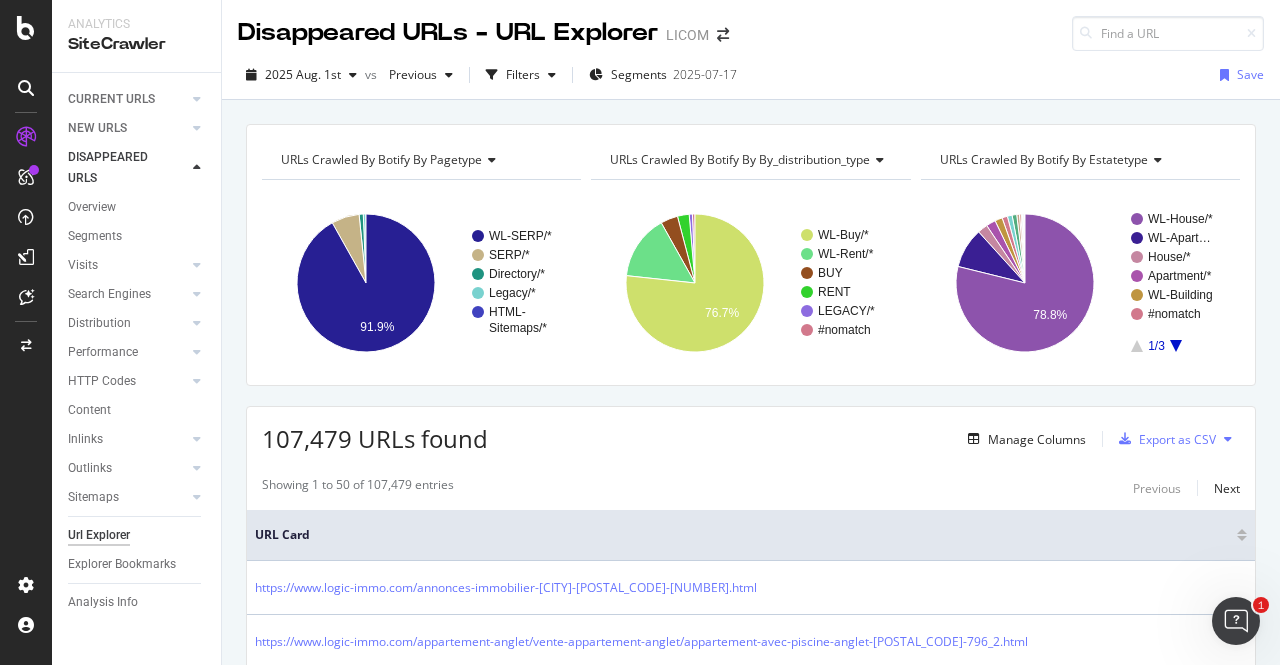 scroll, scrollTop: 1, scrollLeft: 0, axis: vertical 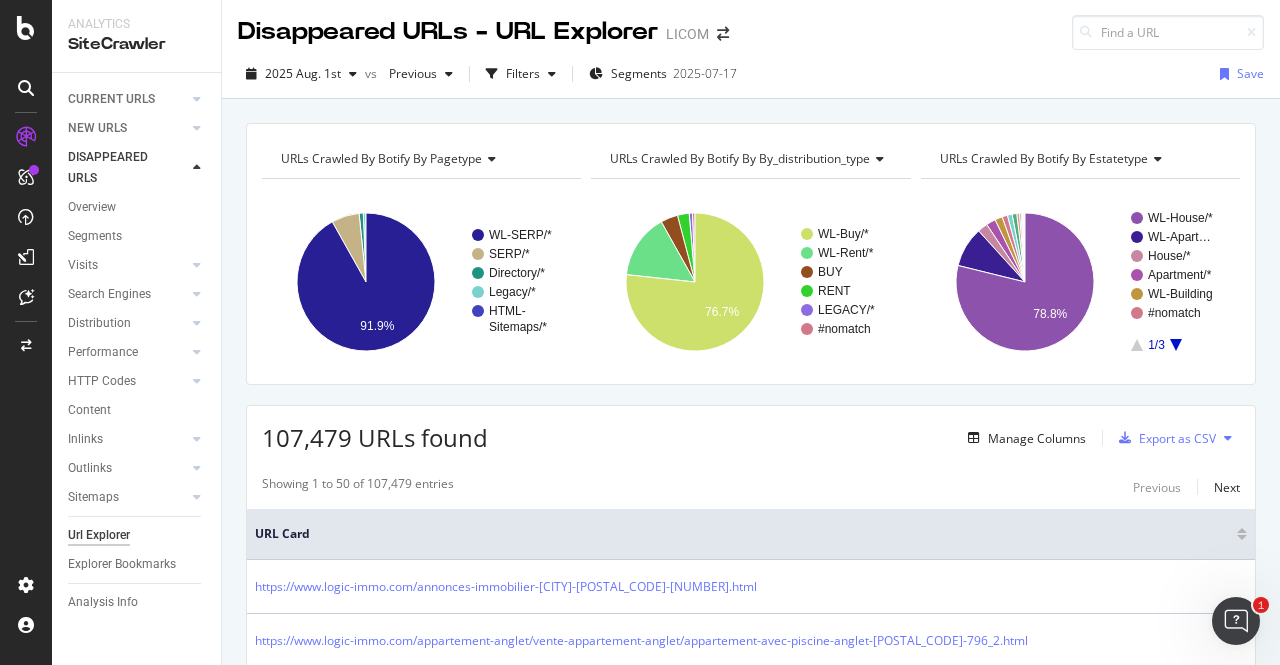 click on "URLs Crawled By Botify By estatetype" at bounding box center [1044, 158] 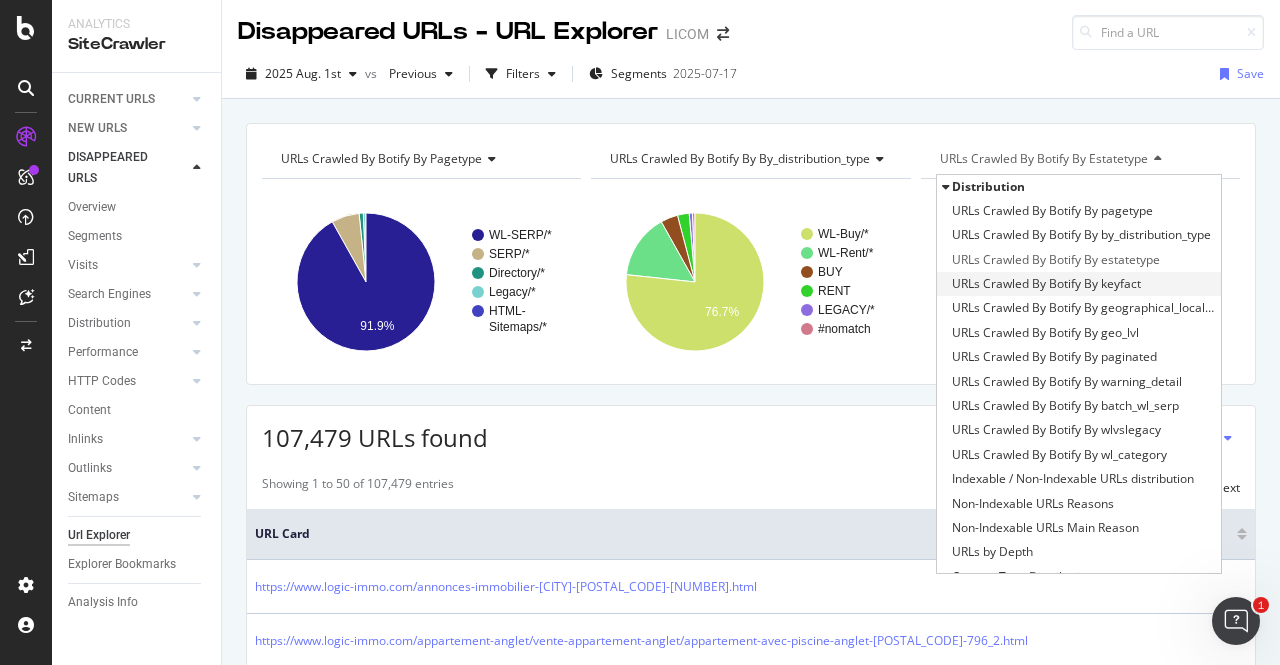 click on "URLs Crawled By Botify By keyfact" at bounding box center [1046, 284] 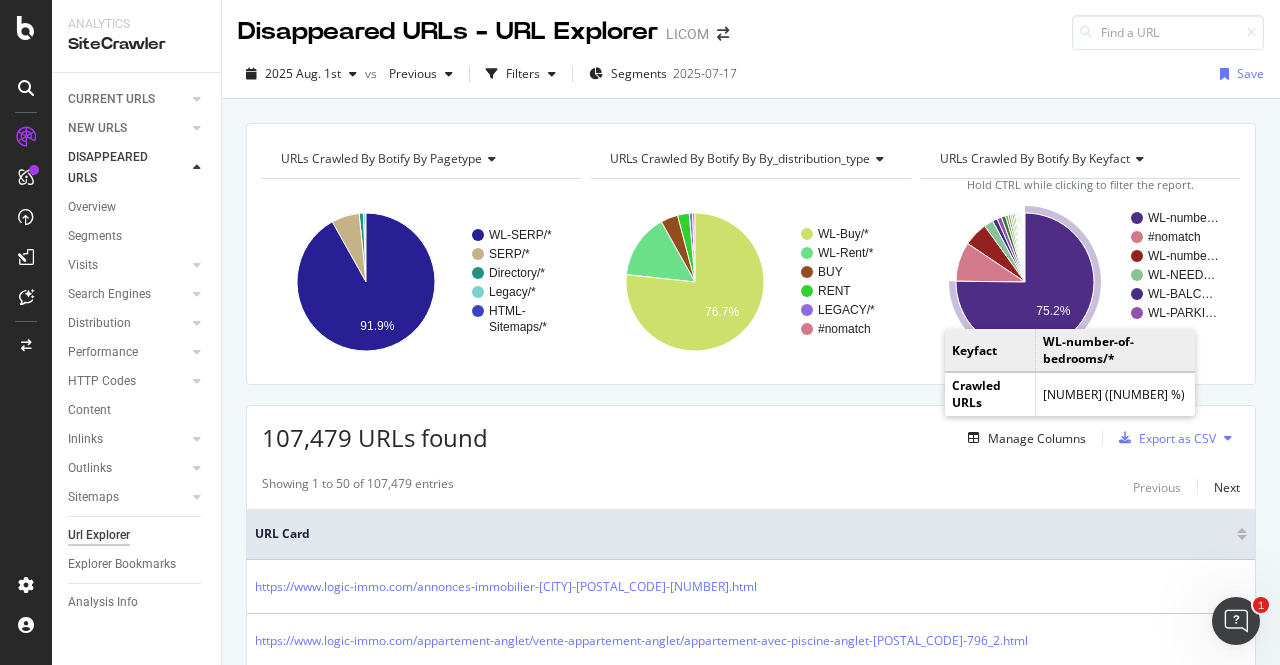 click 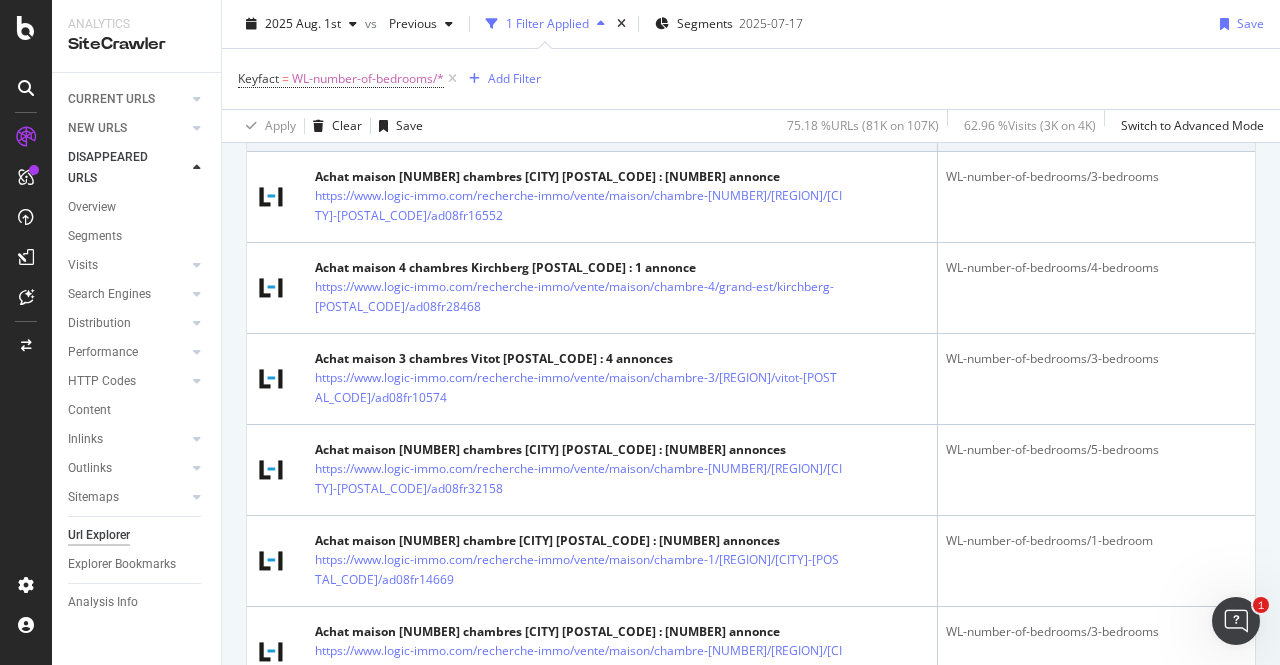 scroll, scrollTop: 595, scrollLeft: 0, axis: vertical 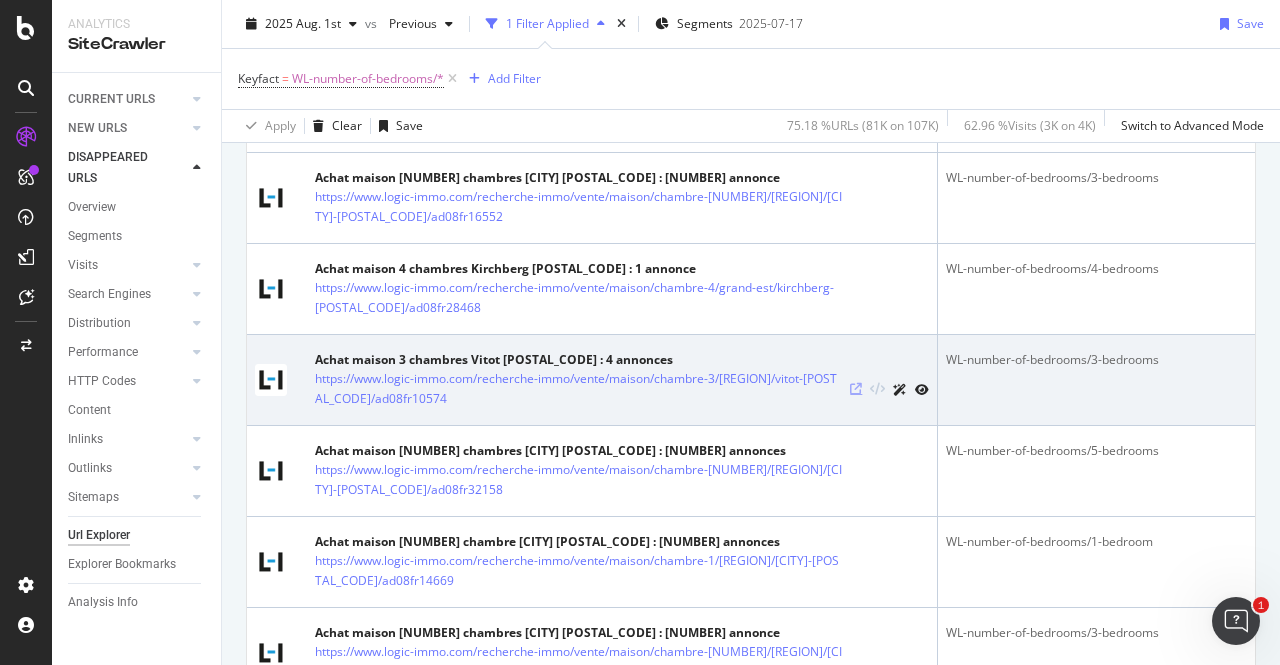 click at bounding box center [856, 389] 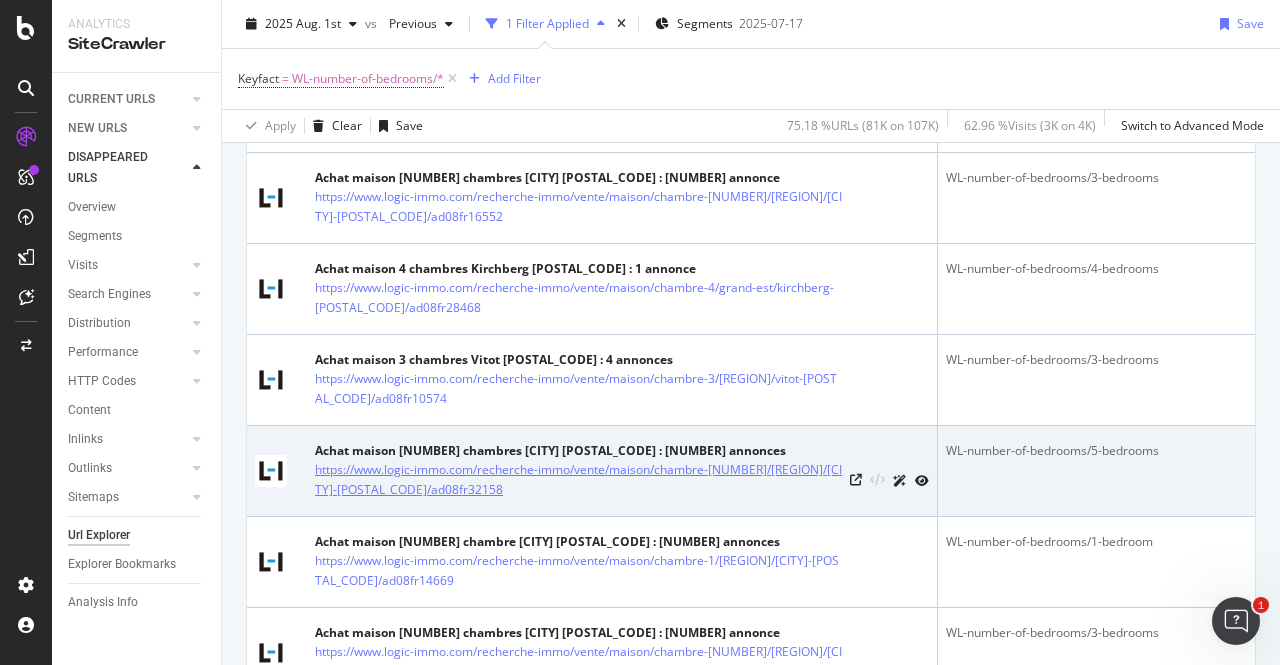 click on "https://www.logic-immo.com/recherche-immo/vente/maison/chambre-[NUMBER]/[REGION]/[CITY]-[POSTAL_CODE]/ad08fr32158" at bounding box center (578, 480) 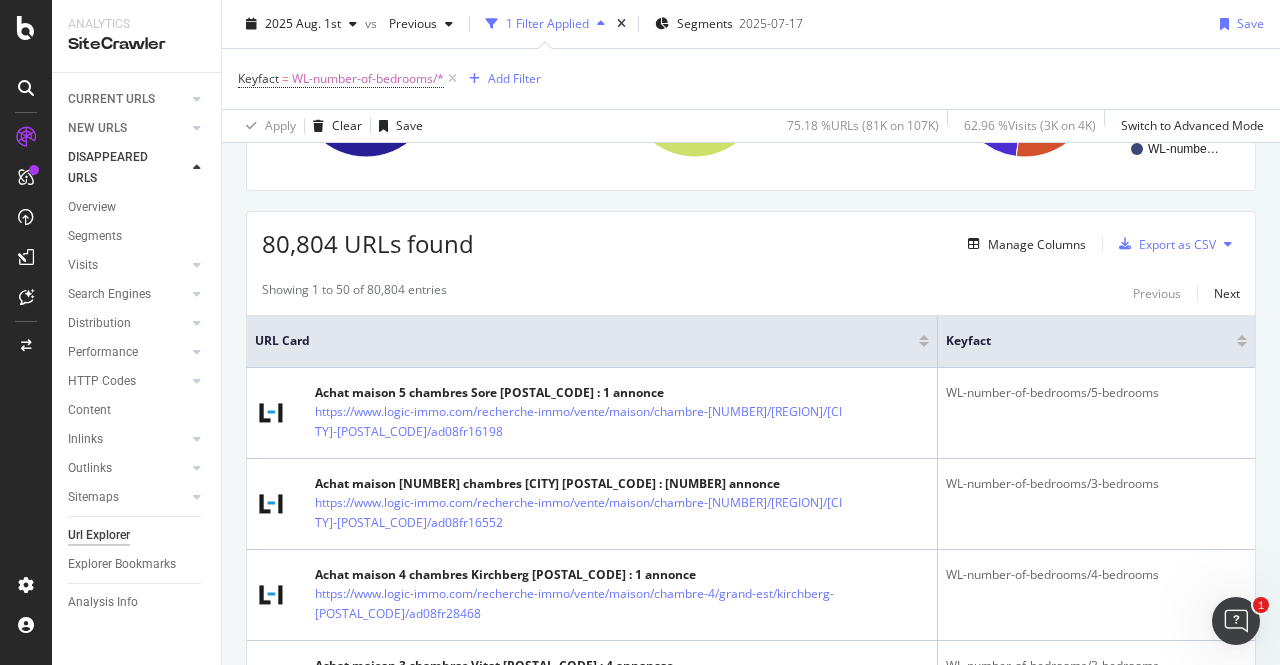 scroll, scrollTop: 291, scrollLeft: 0, axis: vertical 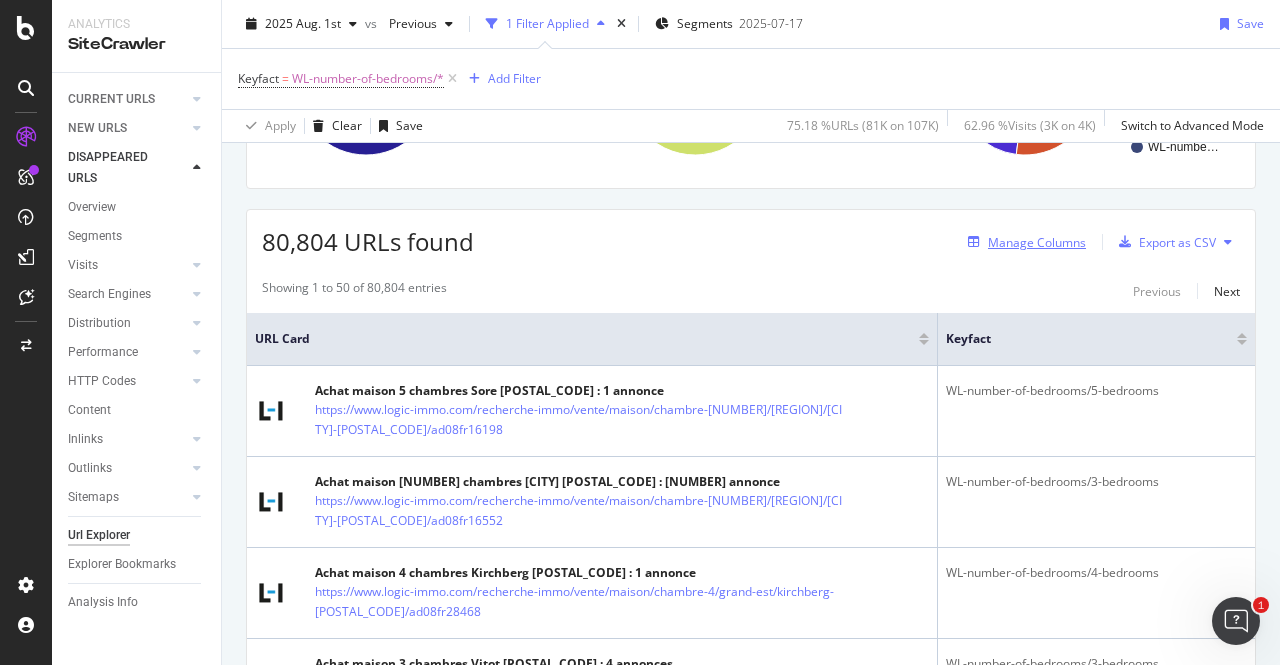 click on "Manage Columns" at bounding box center (1037, 242) 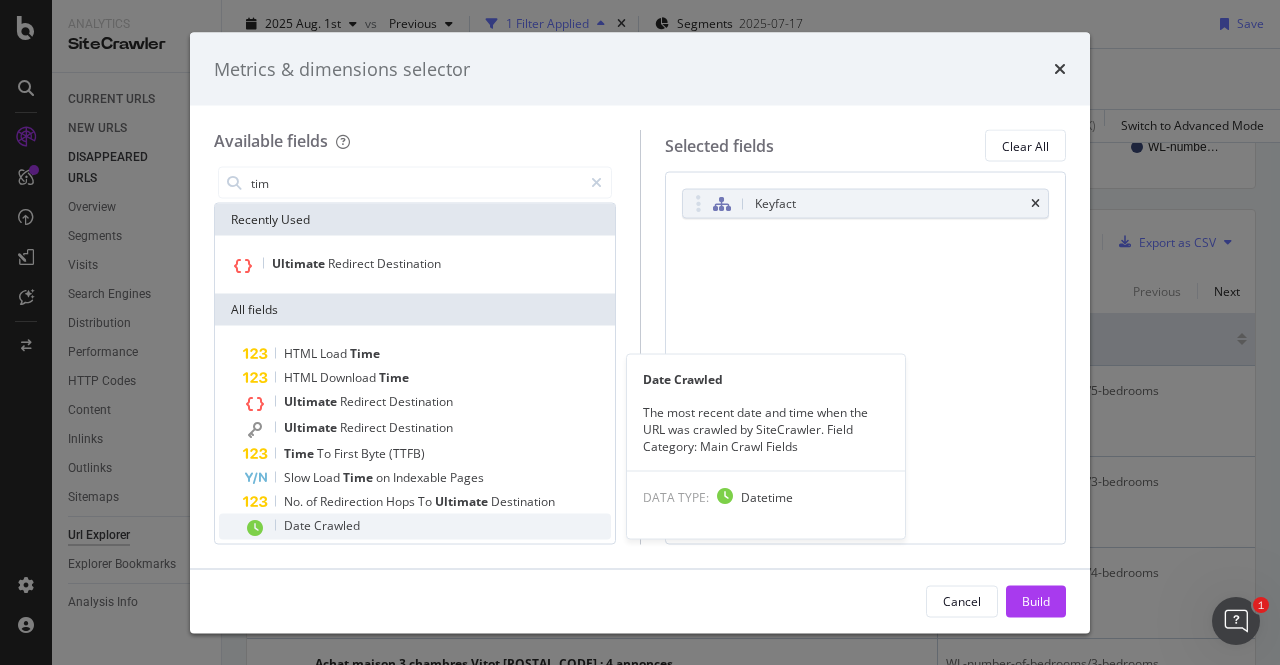 type on "tim" 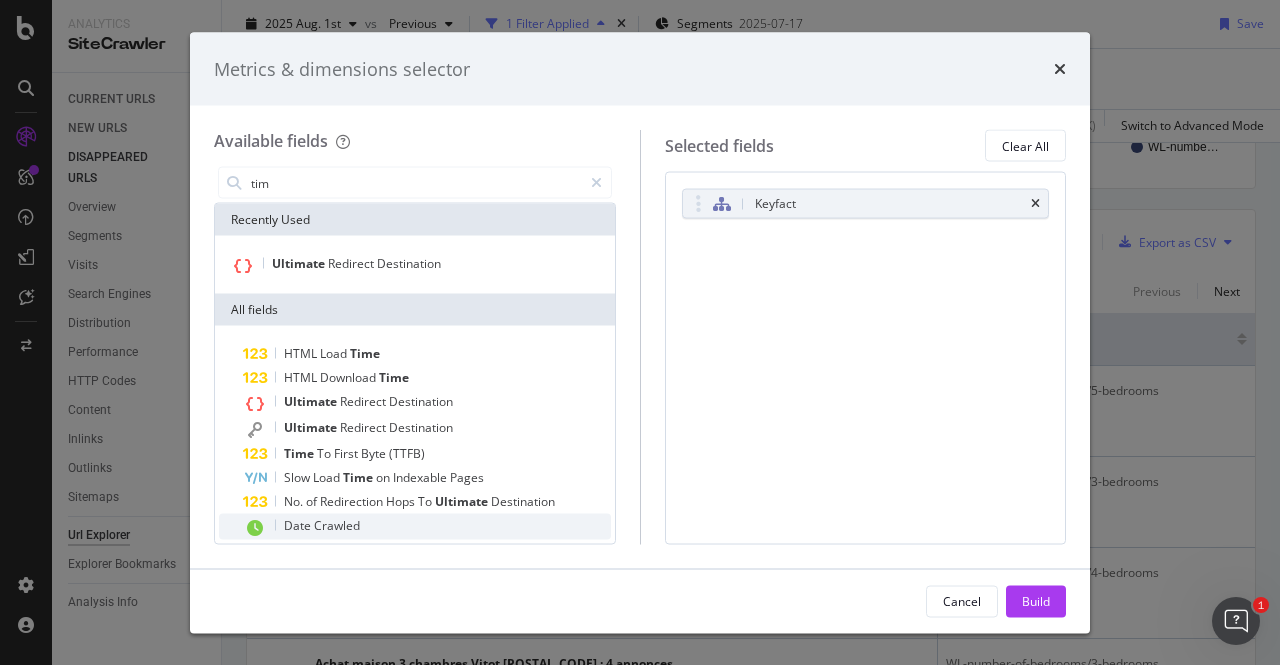 click on "Crawled" at bounding box center [337, 525] 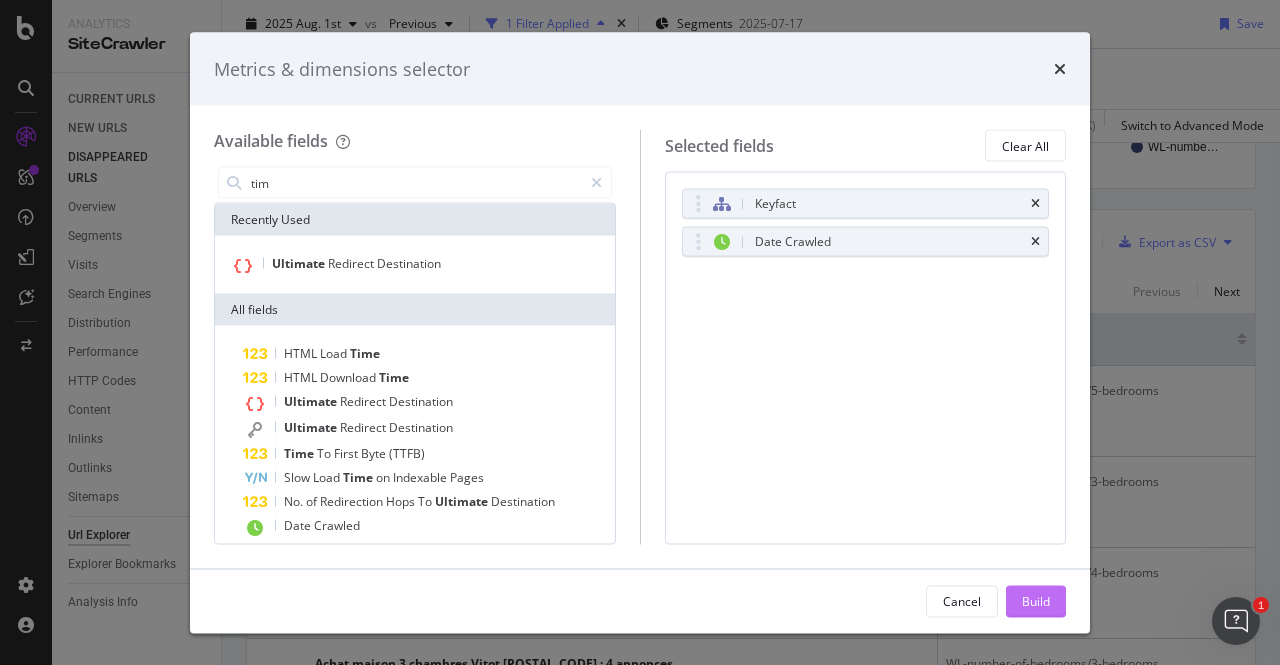 click on "Build" at bounding box center (1036, 601) 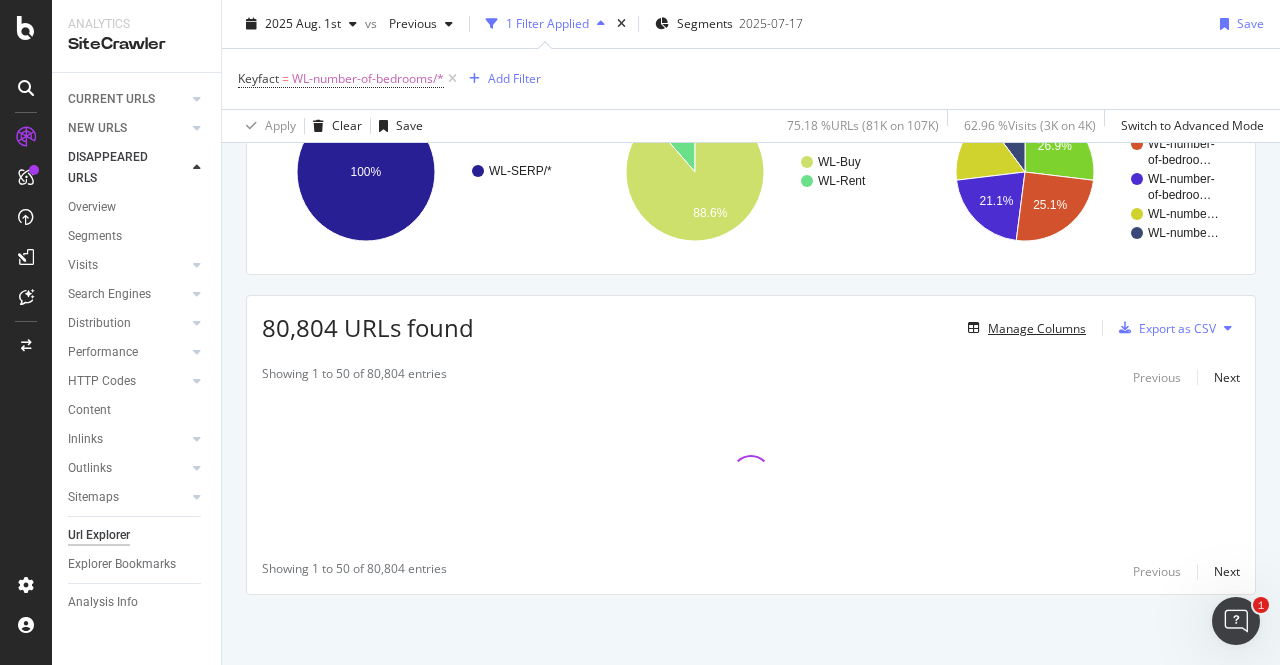scroll, scrollTop: 203, scrollLeft: 0, axis: vertical 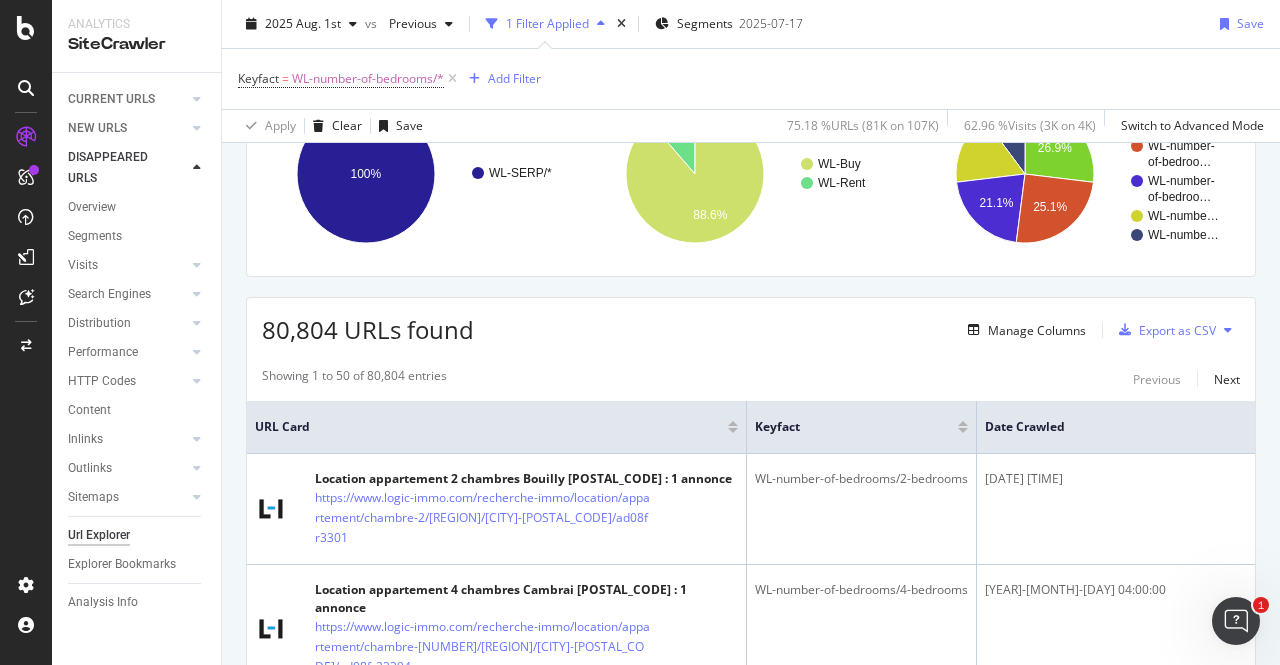 click at bounding box center (1272, 430) 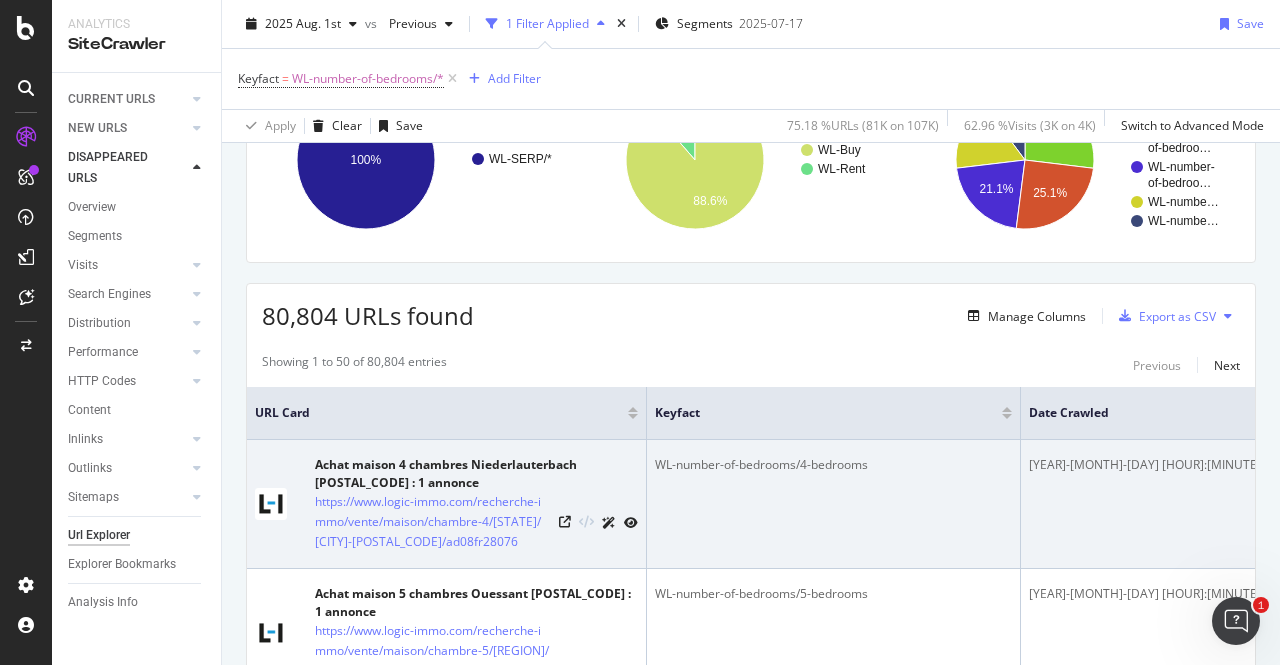 scroll, scrollTop: 192, scrollLeft: 0, axis: vertical 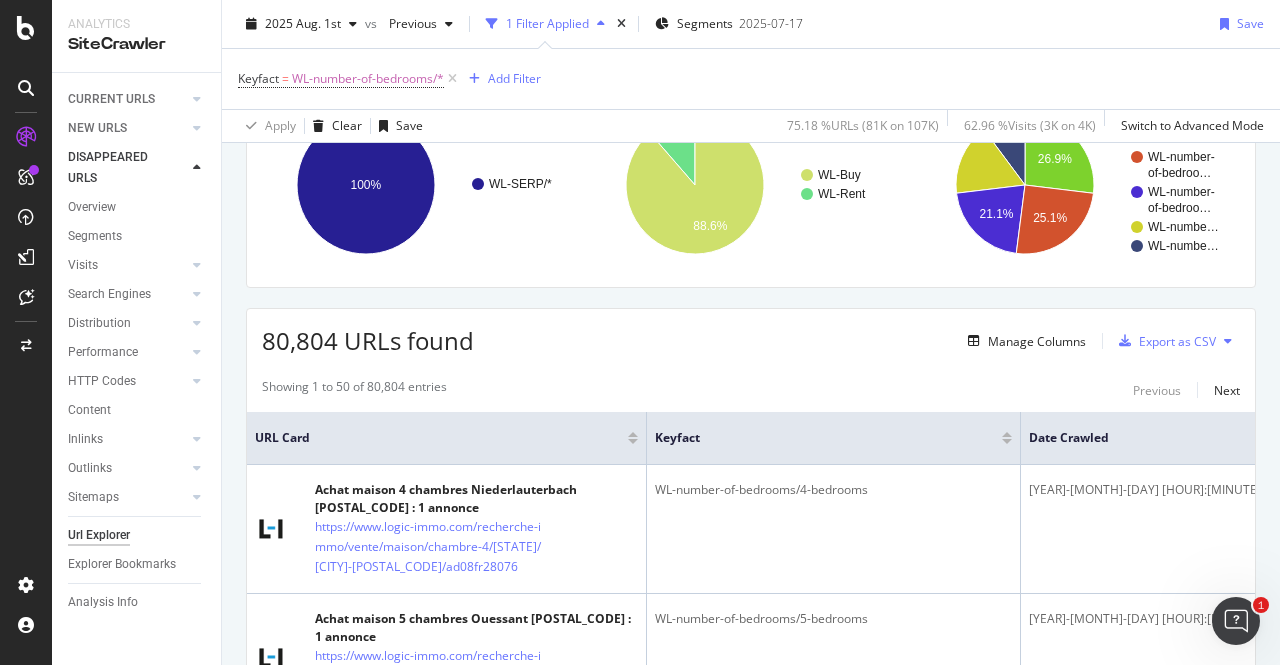 click at bounding box center (1313, 434) 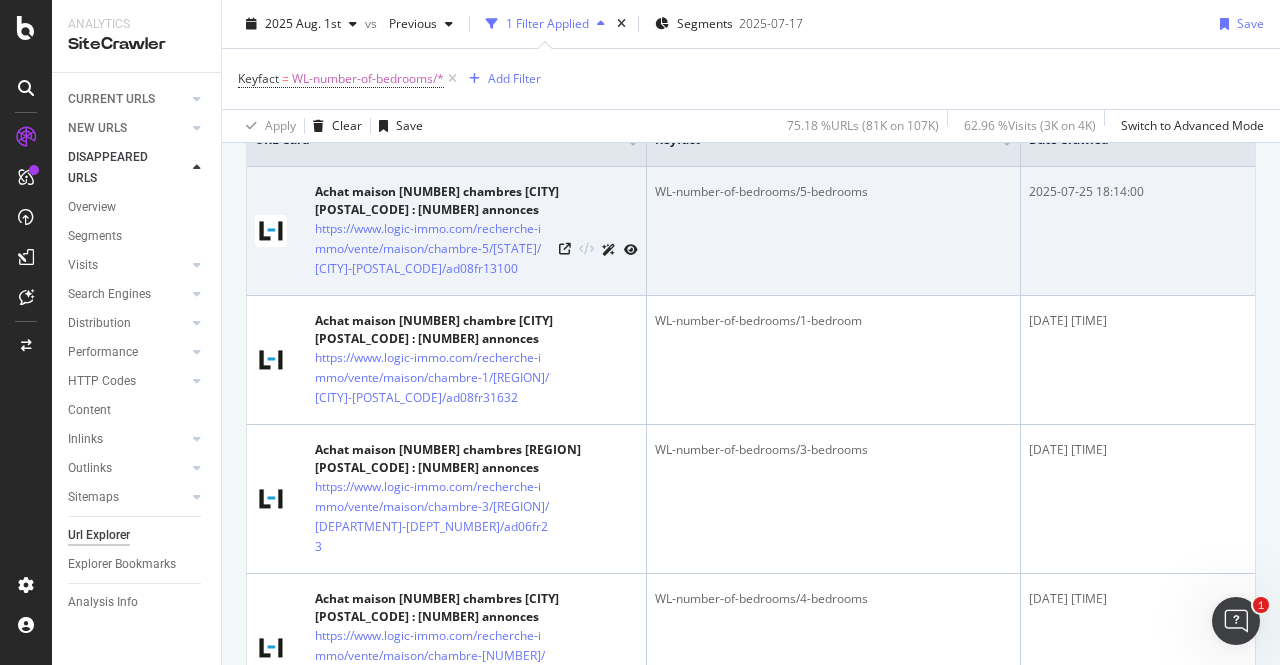 scroll, scrollTop: 328, scrollLeft: 0, axis: vertical 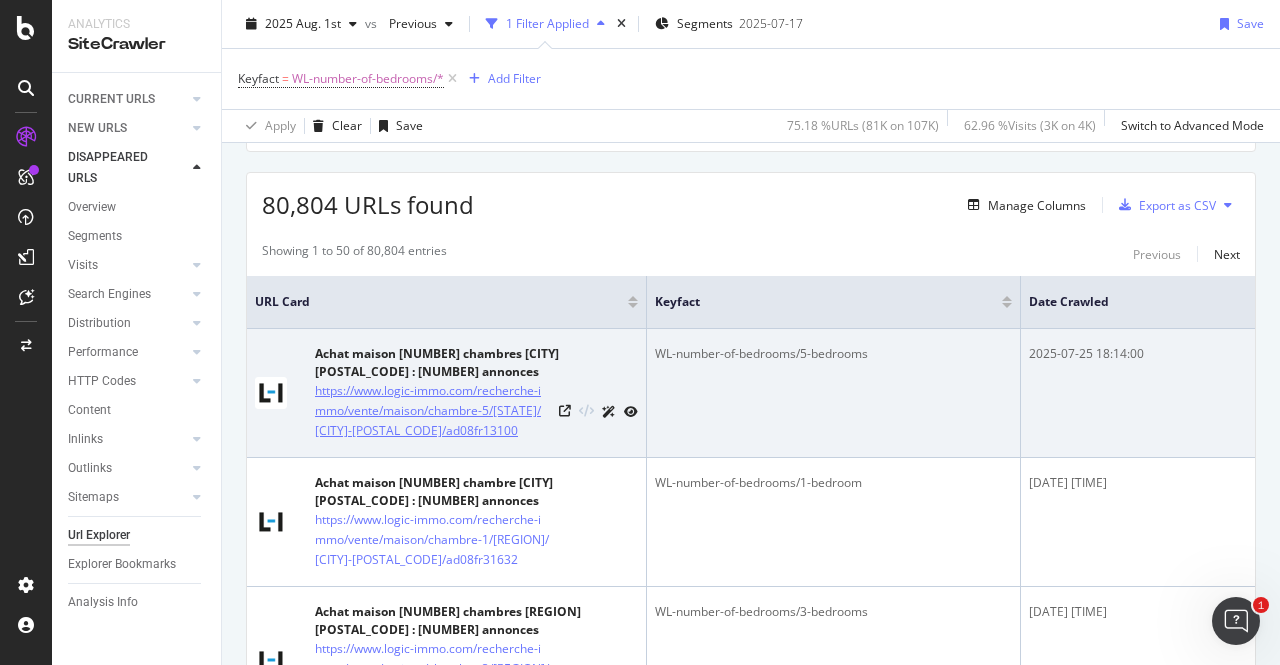 click on "https://www.logic-immo.com/recherche-immo/vente/maison/chambre-5/[STATE]/[CITY]-[POSTAL_CODE]/ad08fr13100" at bounding box center (433, 411) 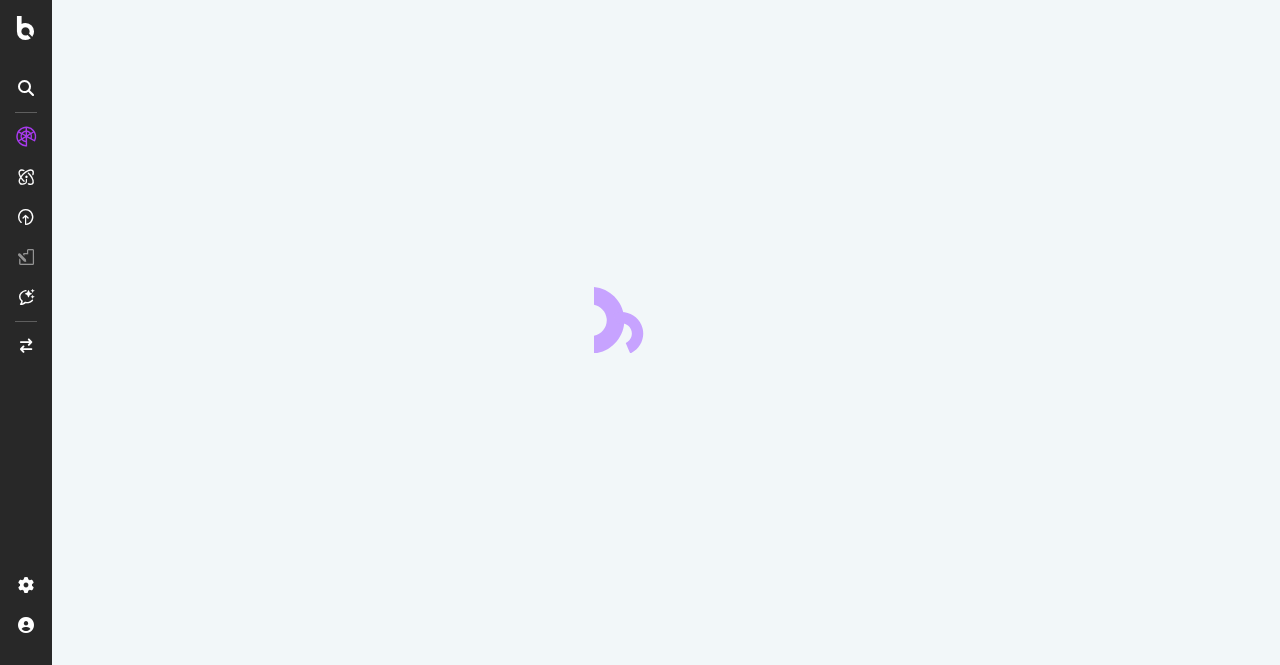 scroll, scrollTop: 0, scrollLeft: 0, axis: both 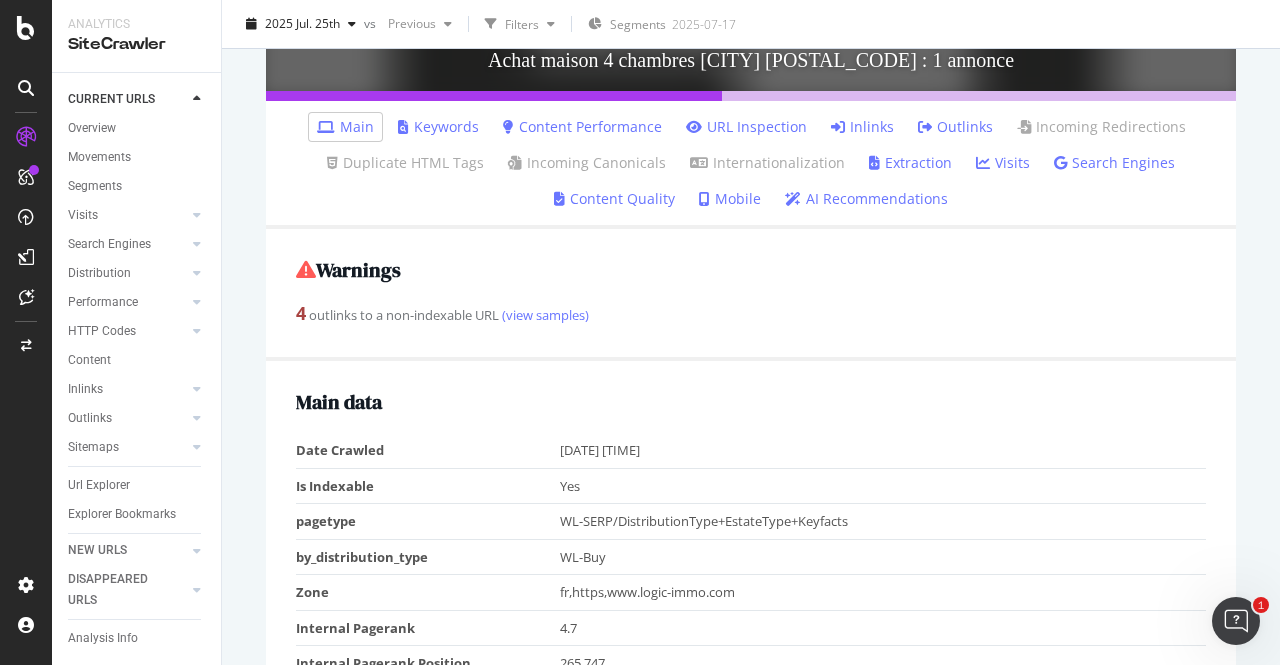 click on "Inlinks" at bounding box center (862, 127) 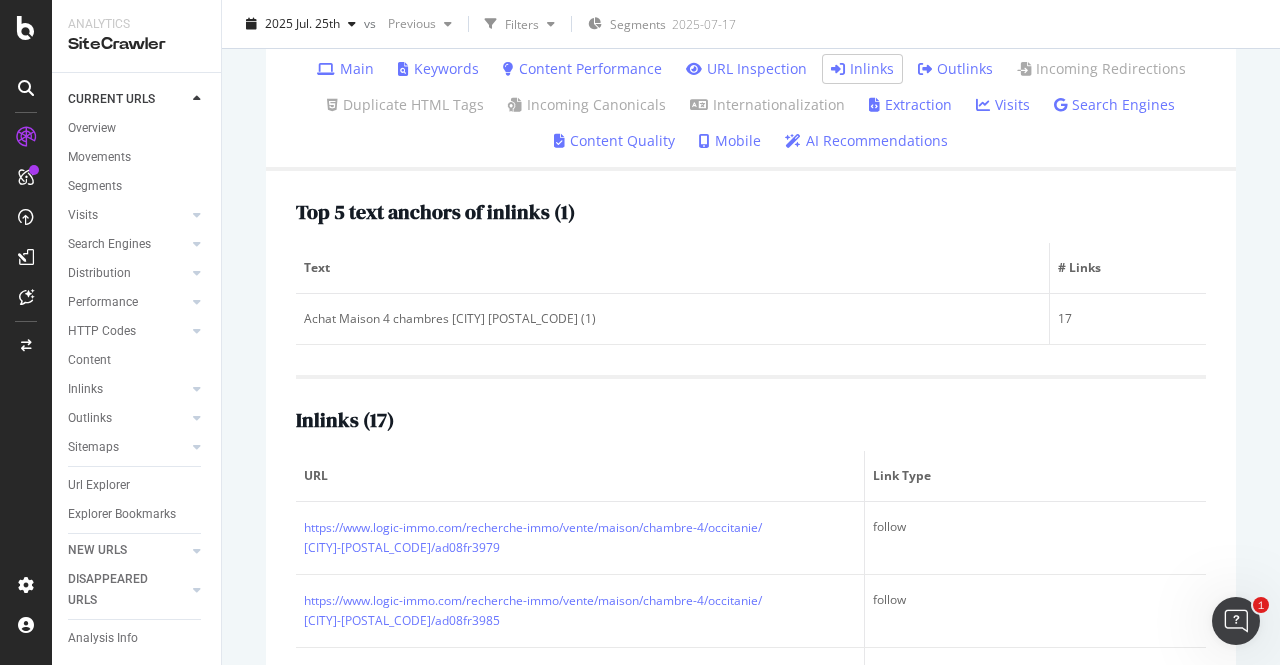 scroll, scrollTop: 798, scrollLeft: 0, axis: vertical 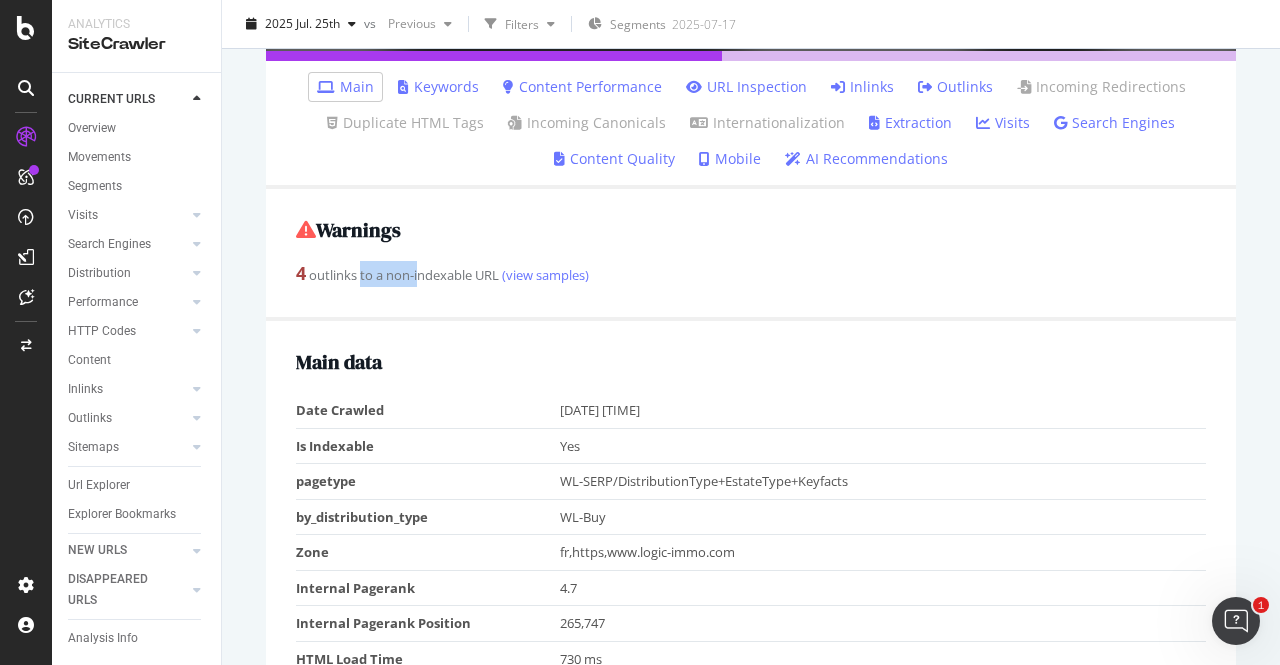 drag, startPoint x: 360, startPoint y: 272, endPoint x: 418, endPoint y: 277, distance: 58.21512 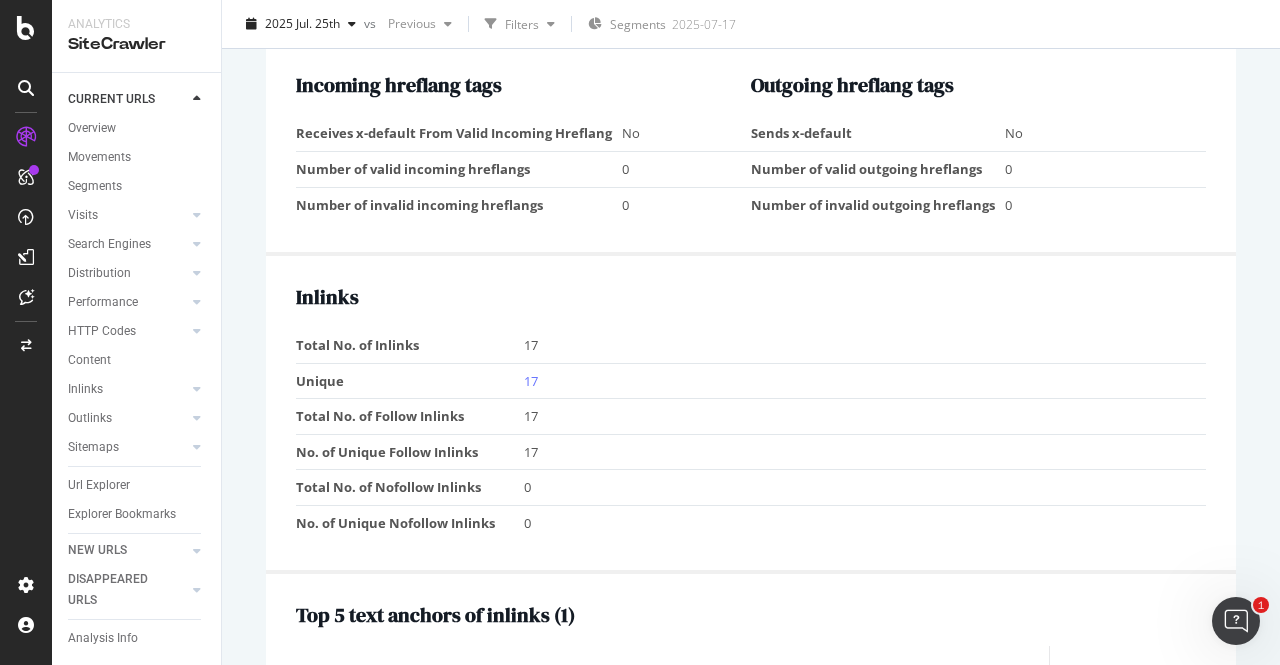 scroll, scrollTop: 2800, scrollLeft: 0, axis: vertical 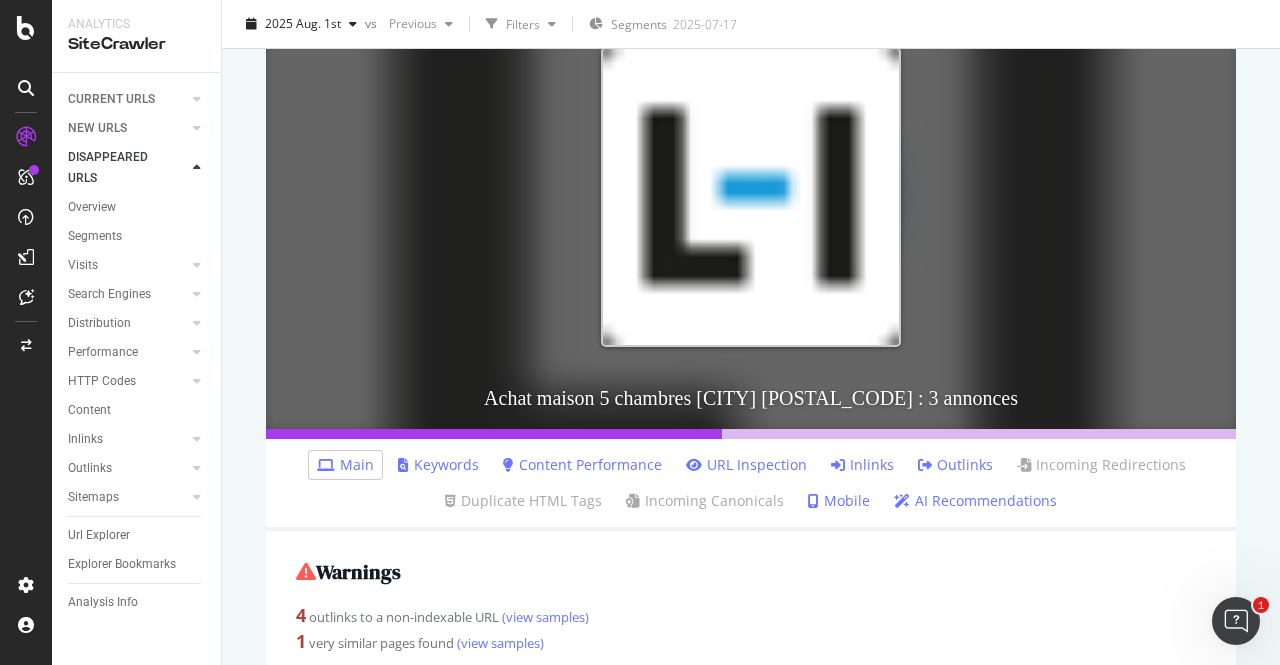 click at bounding box center (838, 465) 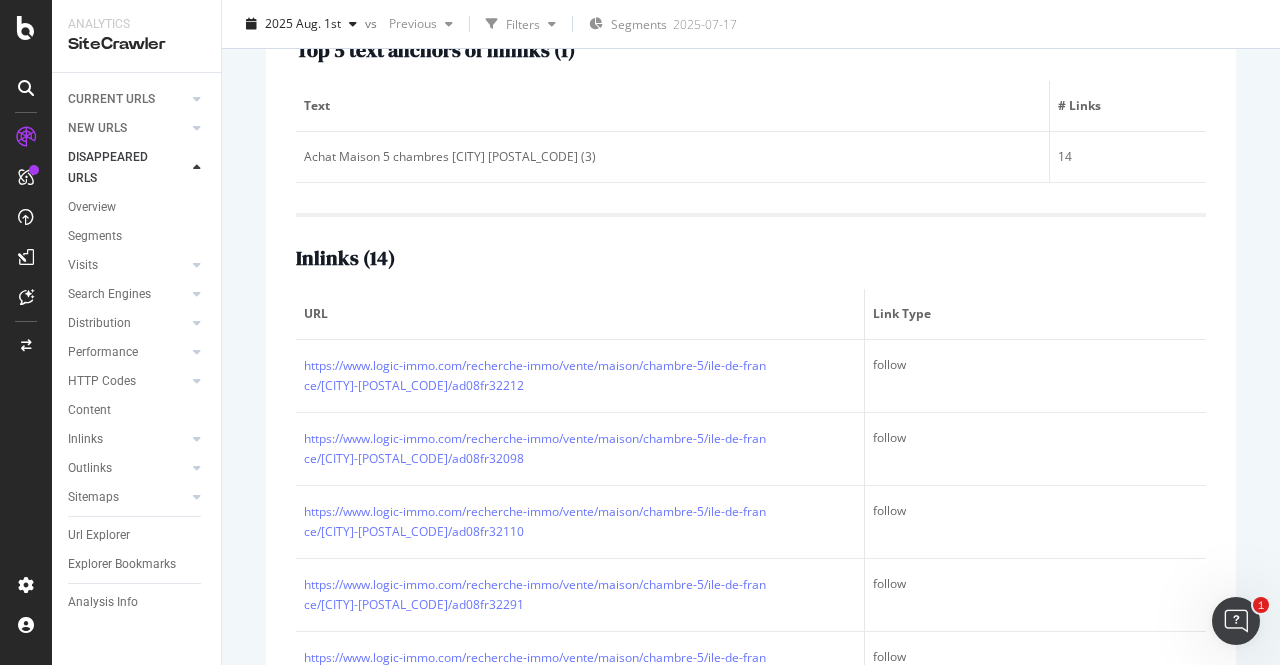 scroll, scrollTop: 760, scrollLeft: 0, axis: vertical 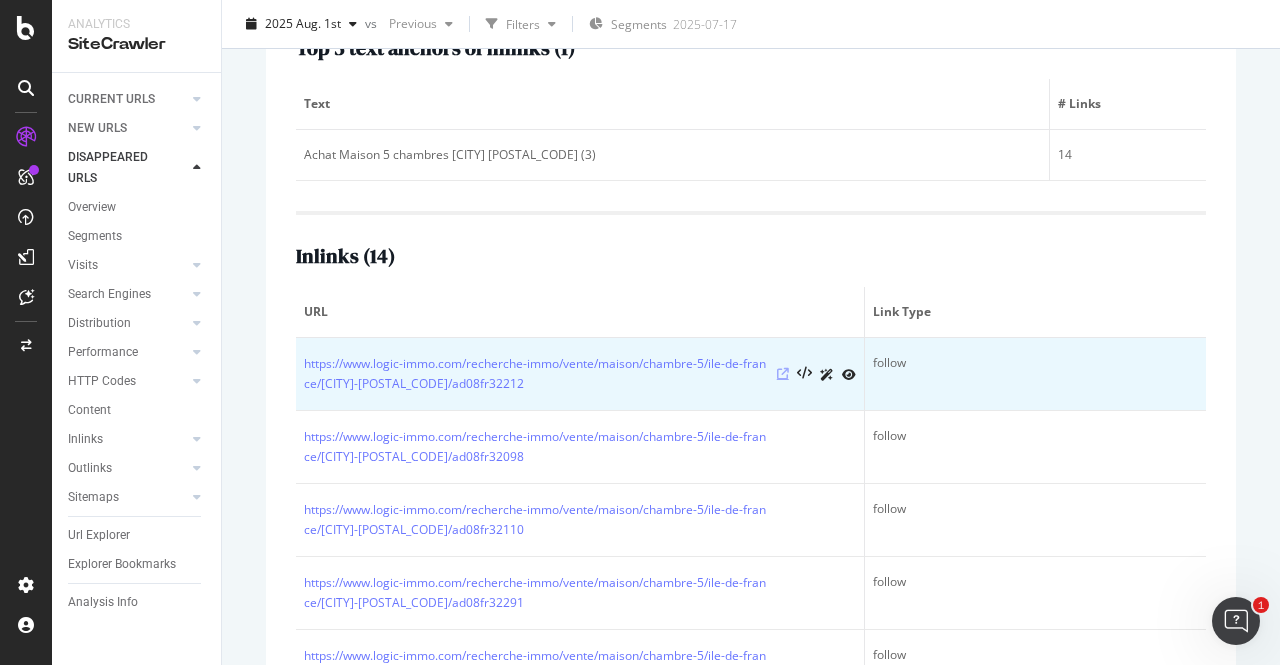 click at bounding box center (783, 374) 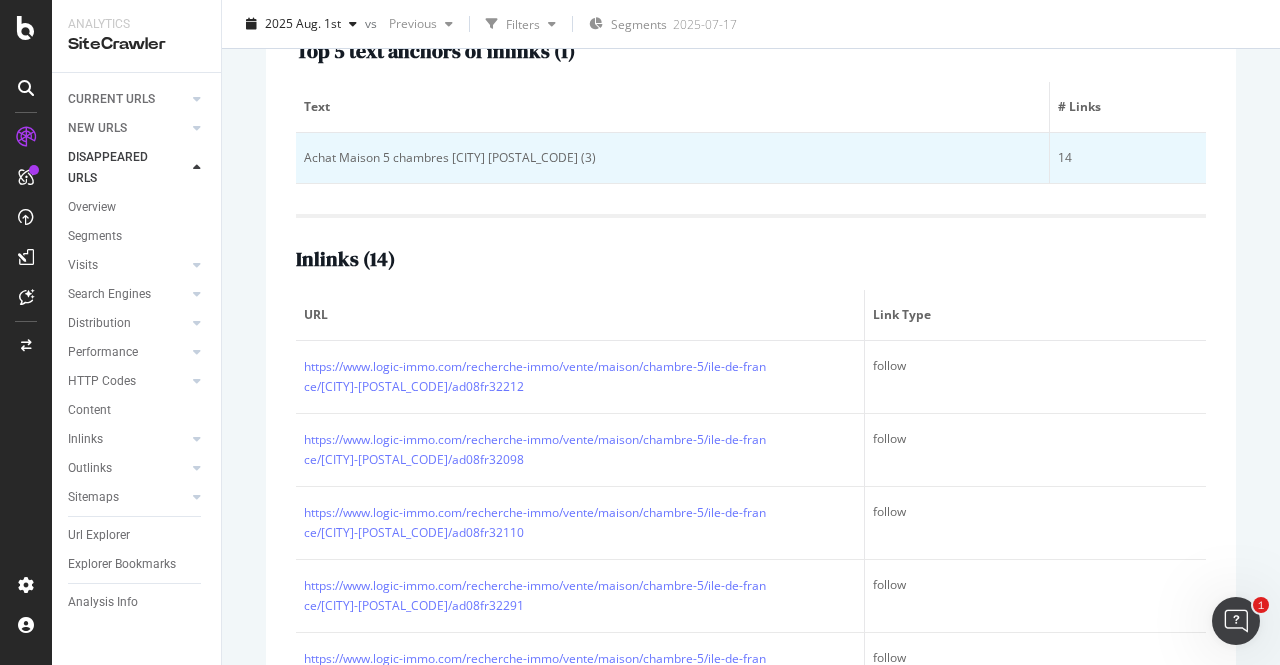 scroll, scrollTop: 759, scrollLeft: 0, axis: vertical 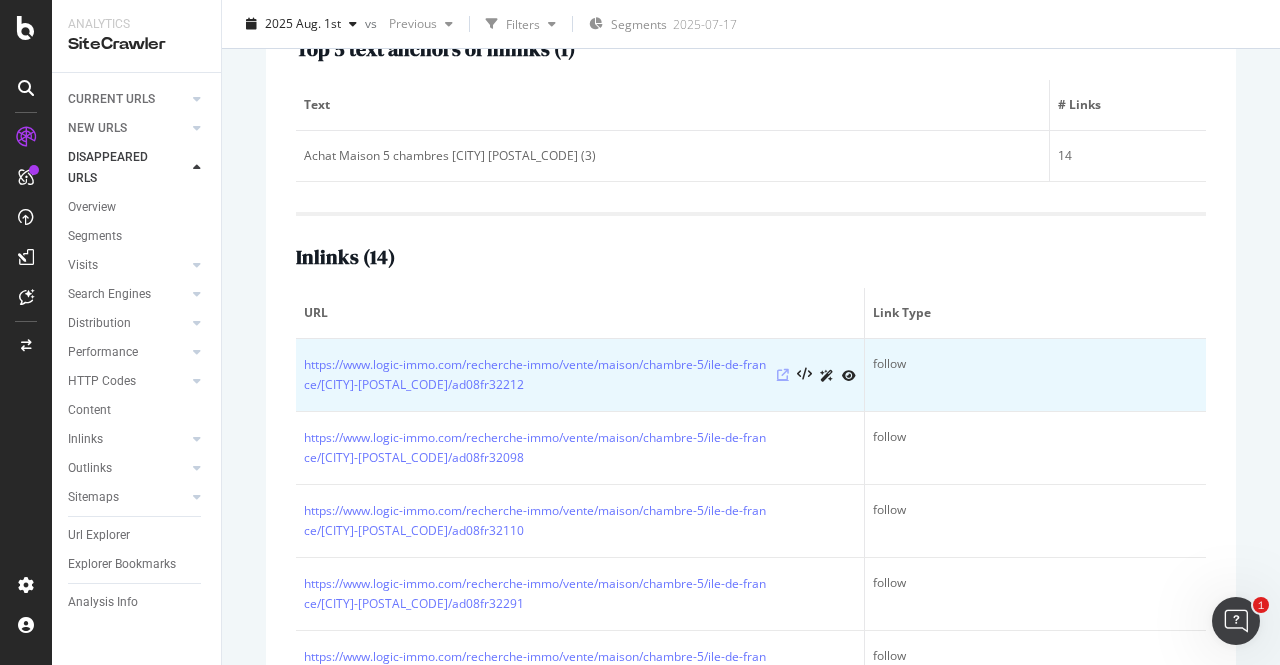 click at bounding box center [783, 375] 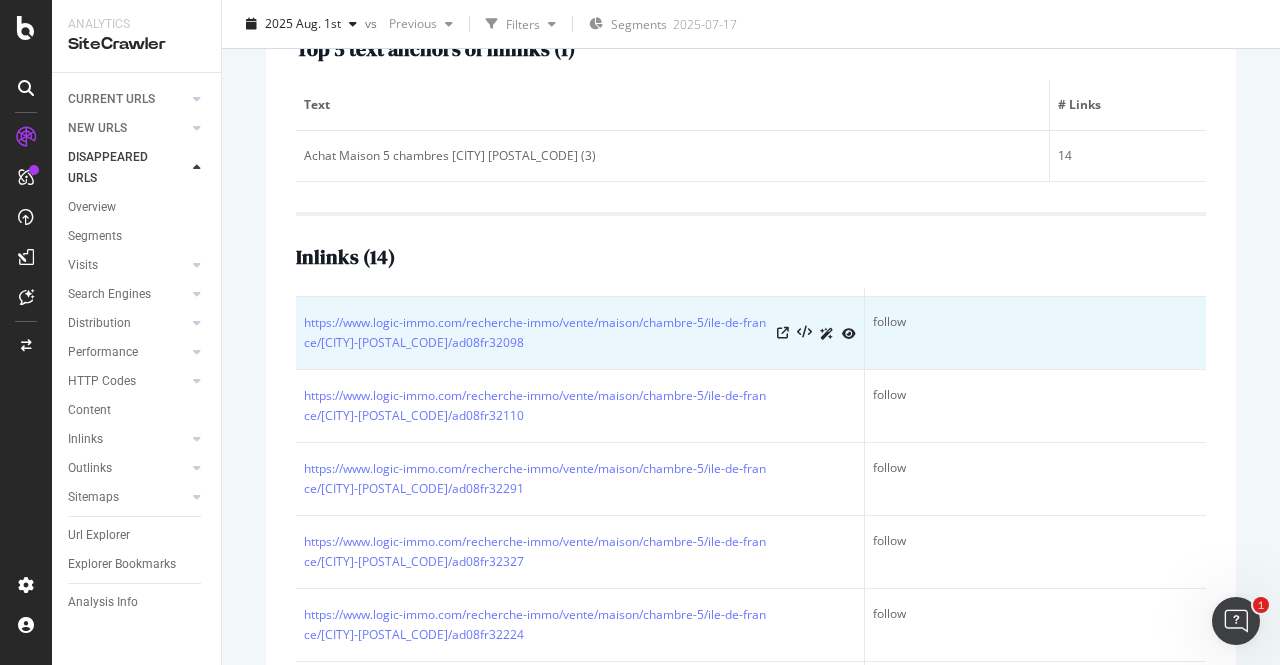 scroll, scrollTop: 114, scrollLeft: 0, axis: vertical 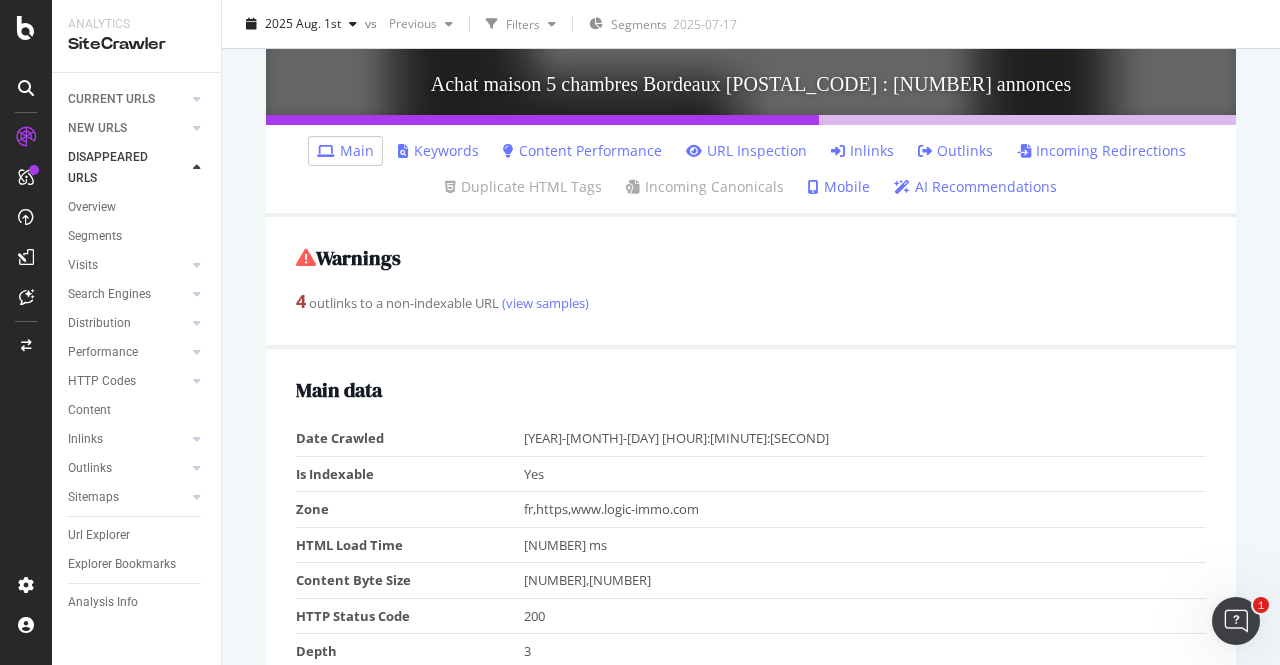 click on "Inlinks" at bounding box center (862, 151) 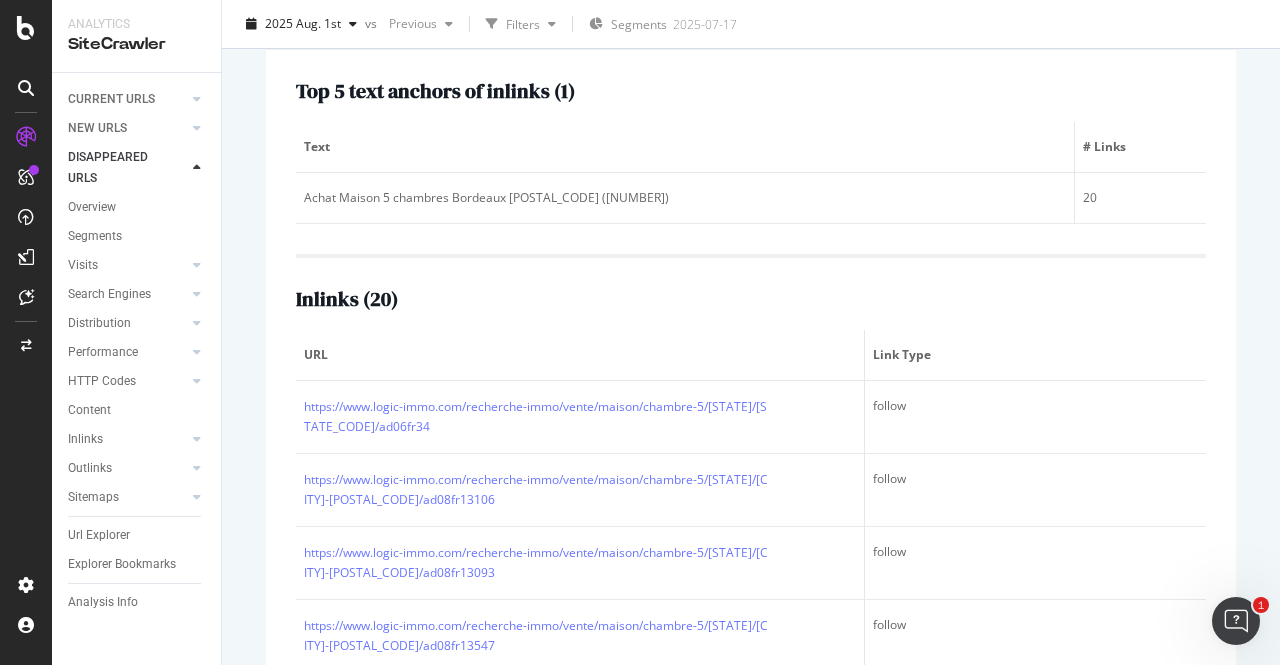 scroll, scrollTop: 725, scrollLeft: 0, axis: vertical 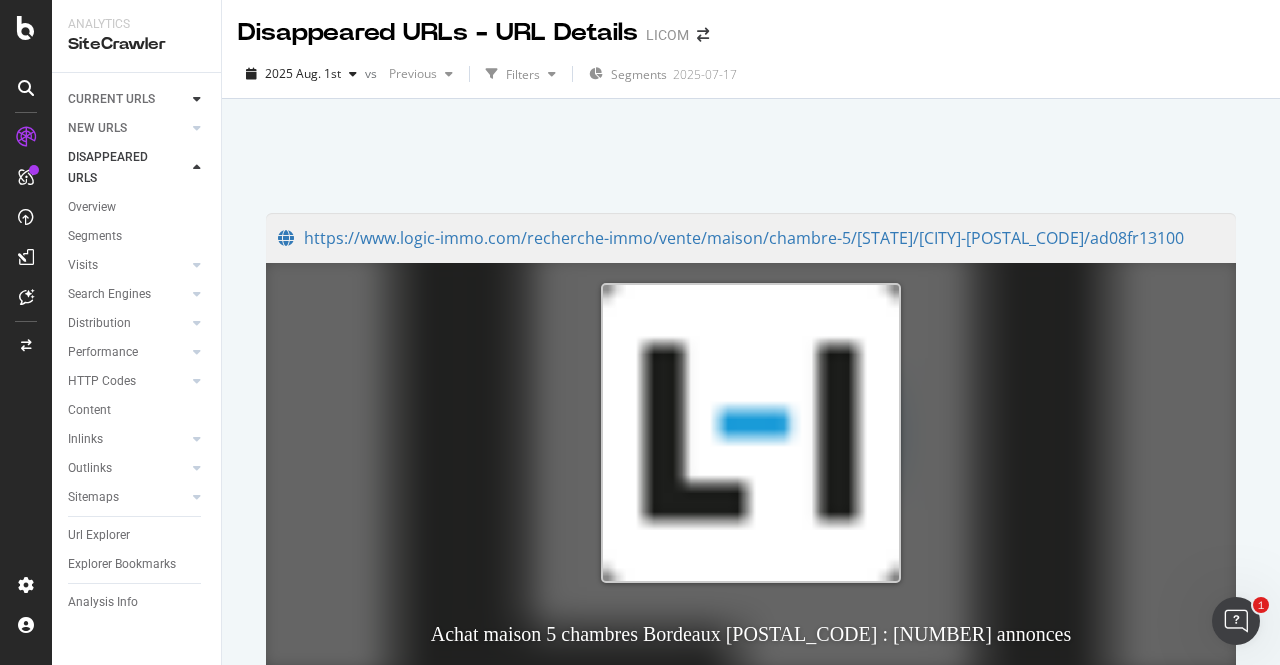click at bounding box center (197, 99) 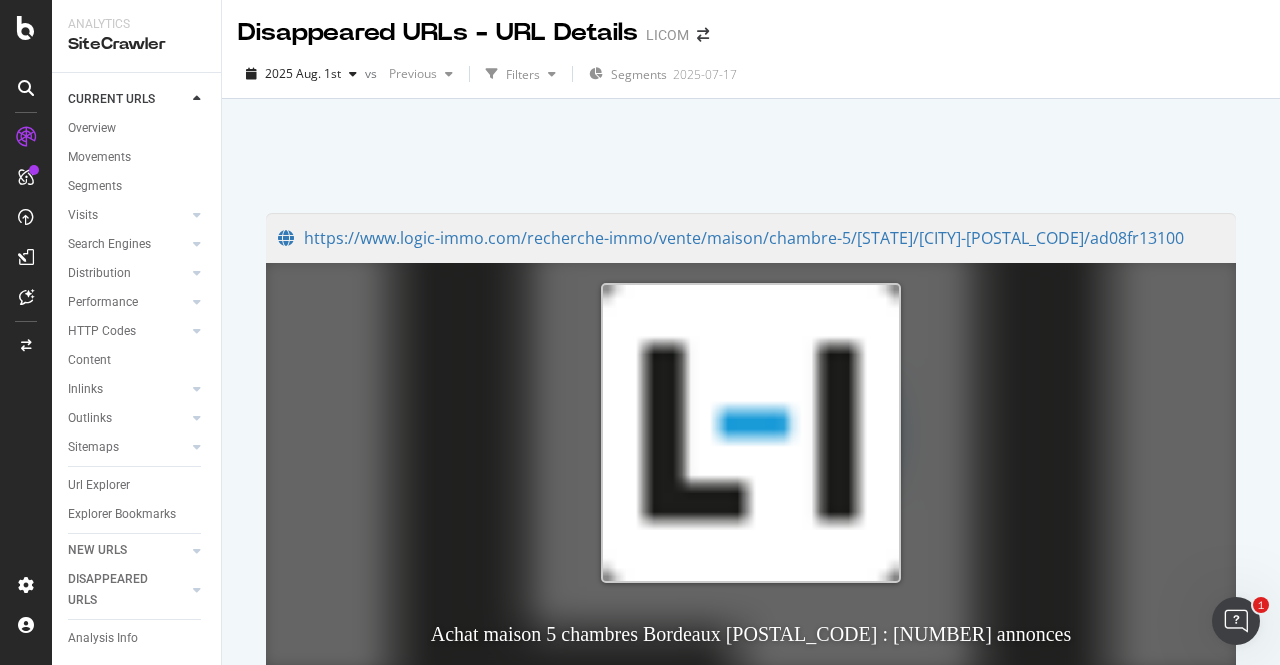 scroll, scrollTop: 26, scrollLeft: 0, axis: vertical 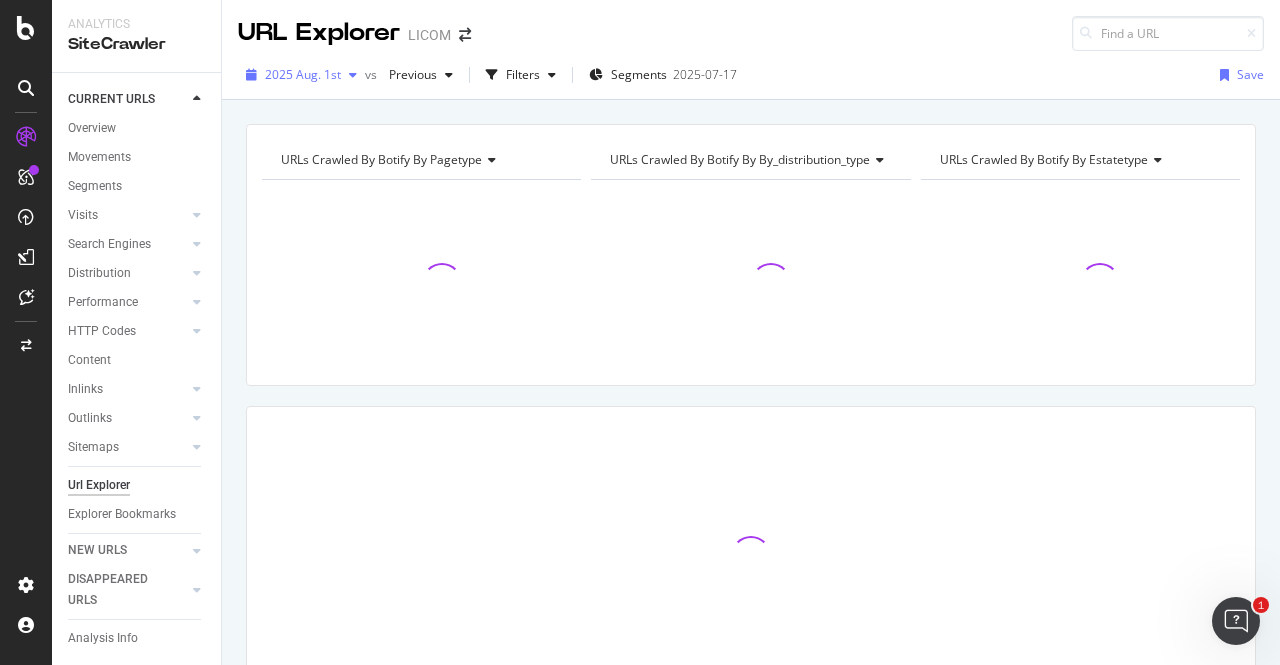 click at bounding box center [353, 75] 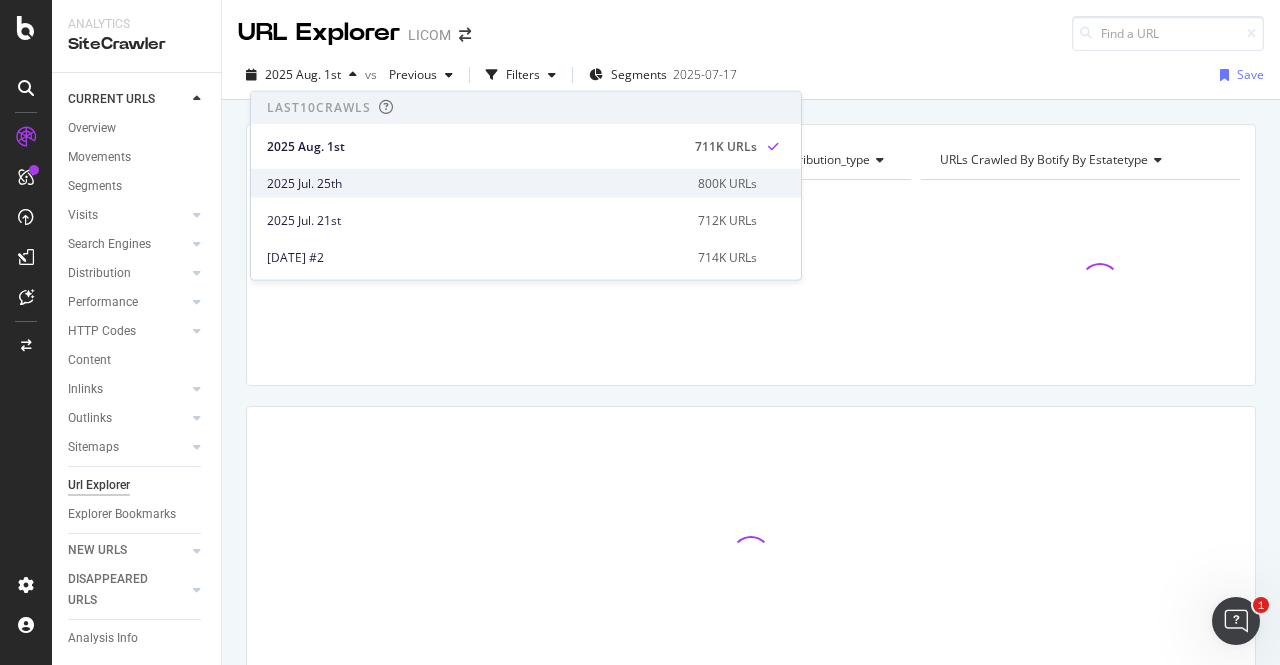 click on "2025 Jul. 25th" at bounding box center [476, 183] 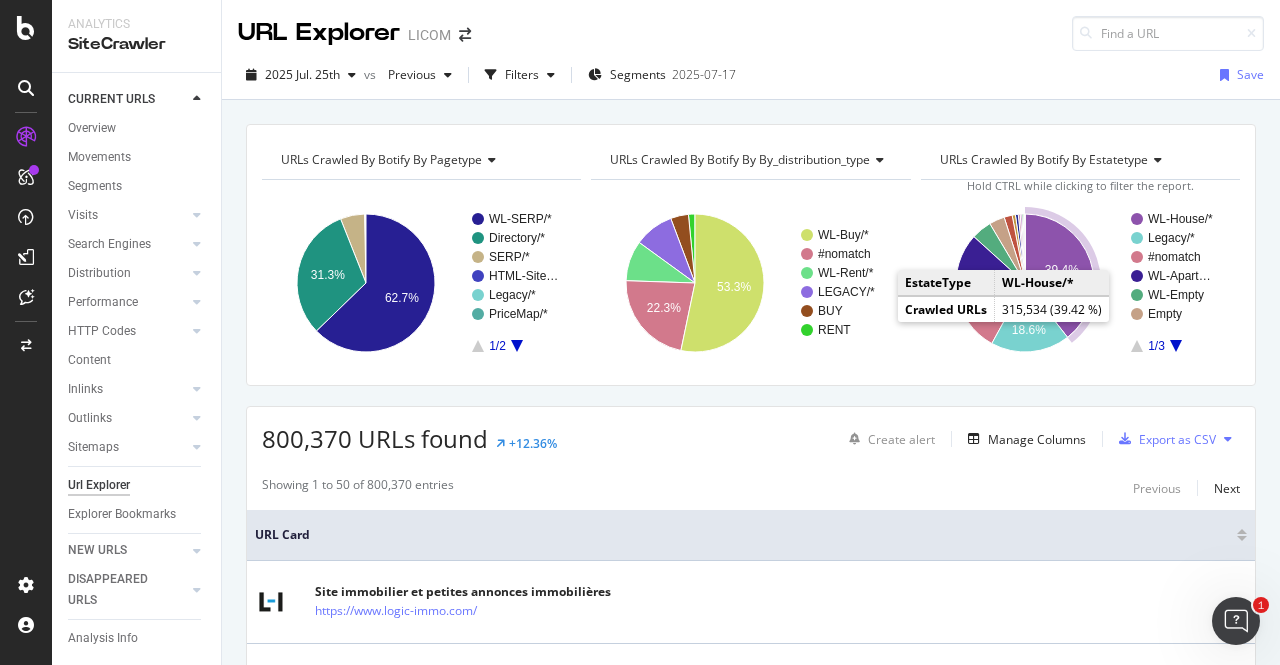 click on "39.4%" 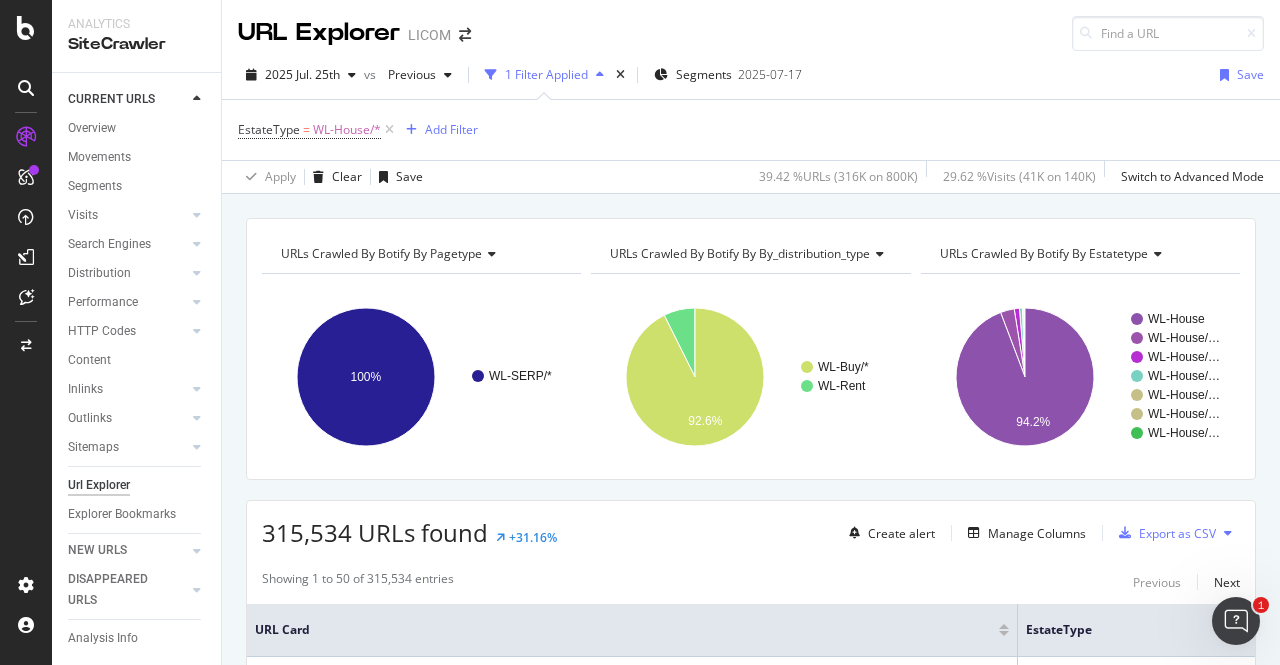 click on "URLs Crawled By Botify By estatetype" at bounding box center [1044, 253] 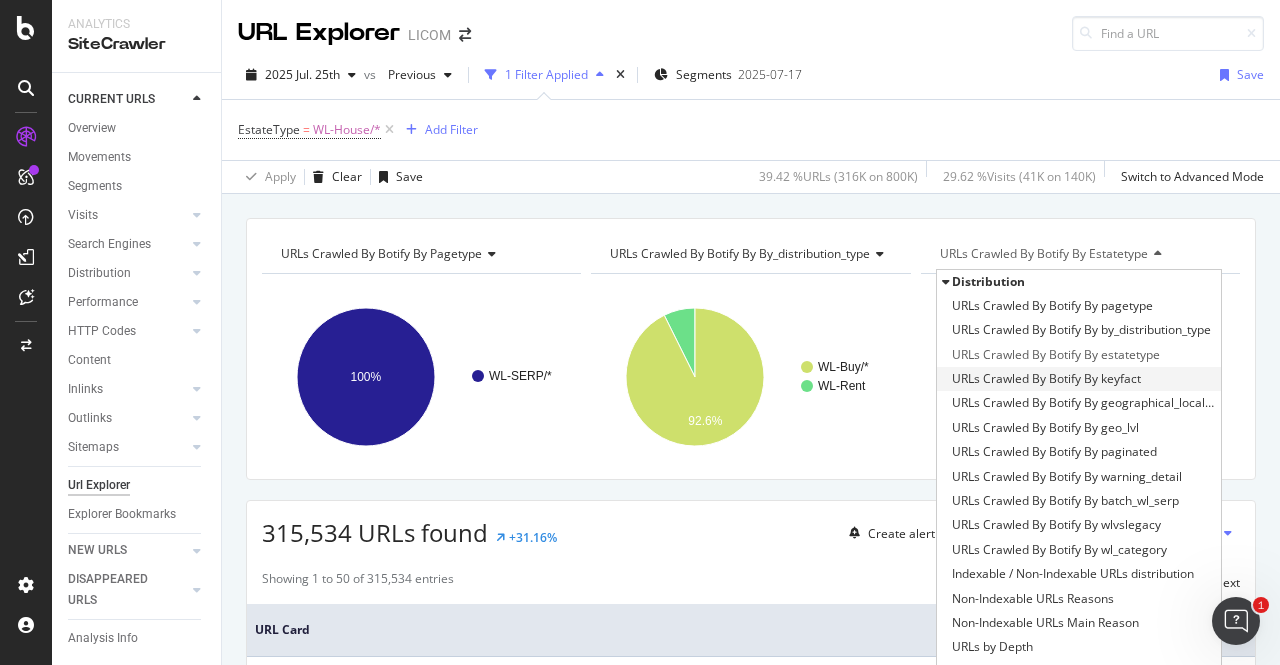 click on "URLs Crawled By Botify By keyfact" at bounding box center (1046, 379) 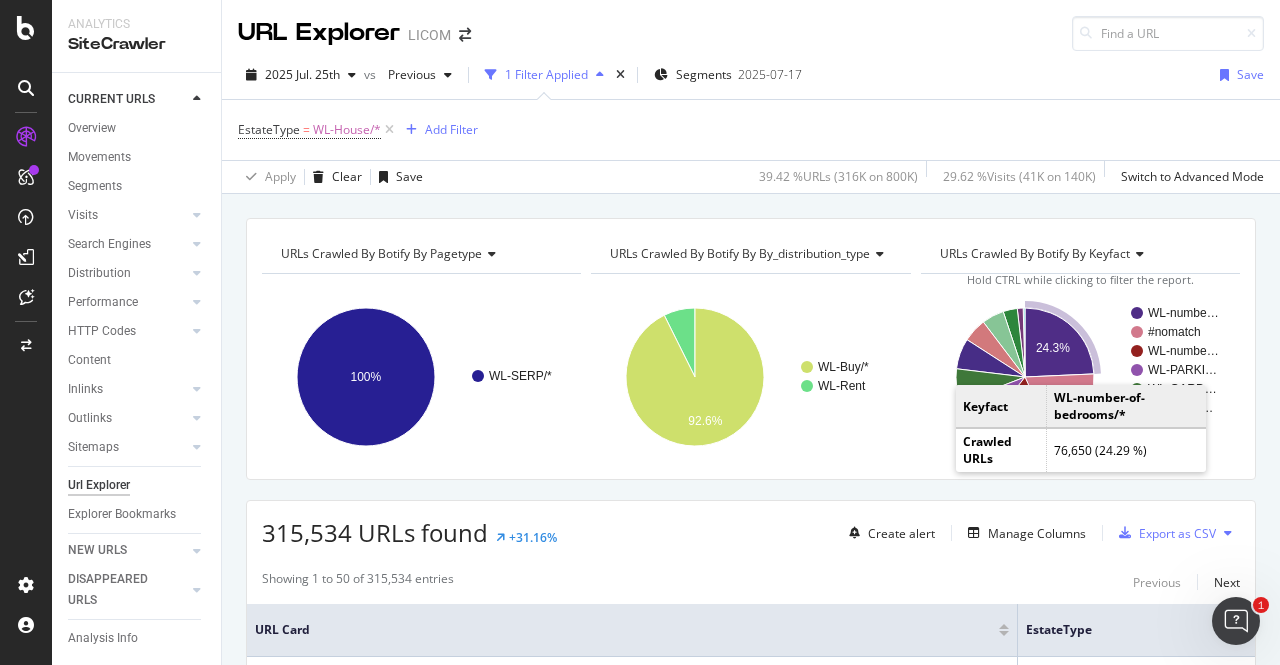 click 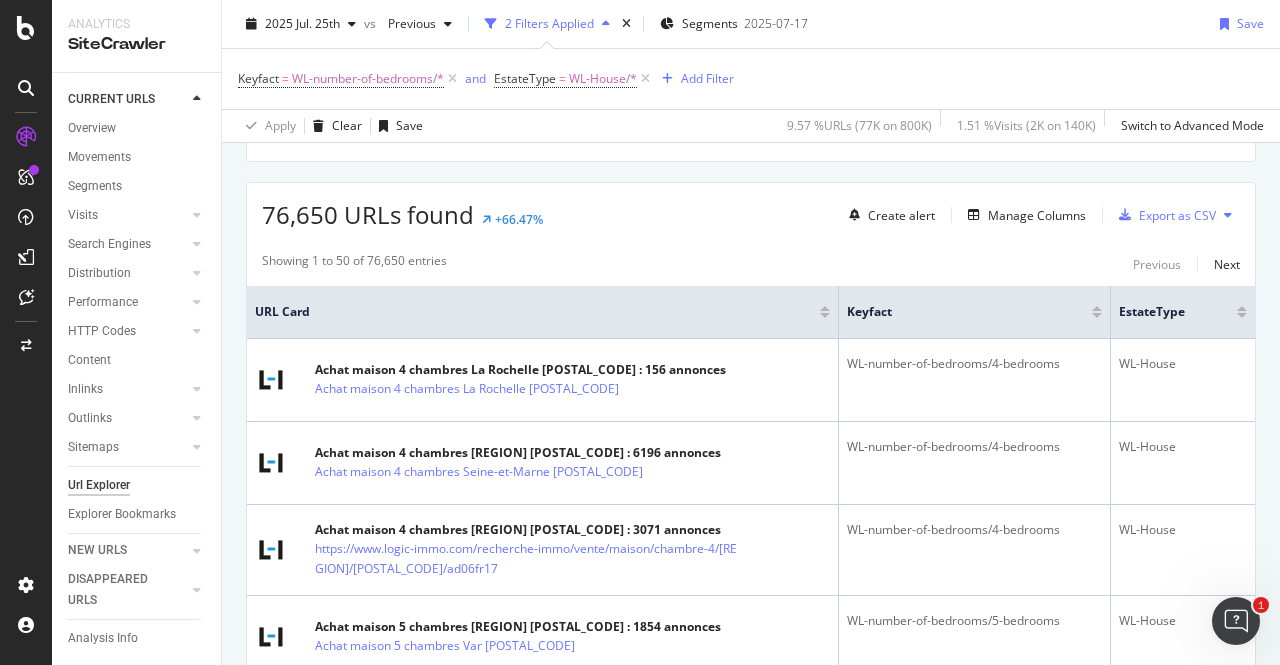 scroll, scrollTop: 319, scrollLeft: 0, axis: vertical 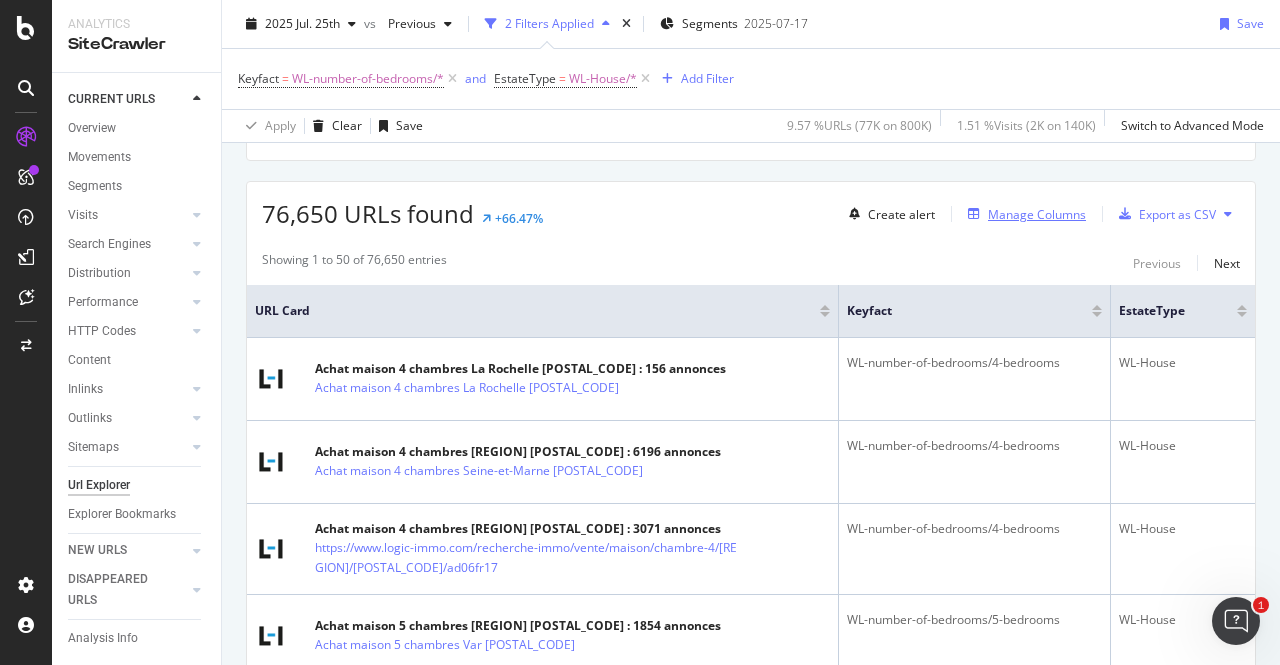 click on "Manage Columns" at bounding box center (1037, 214) 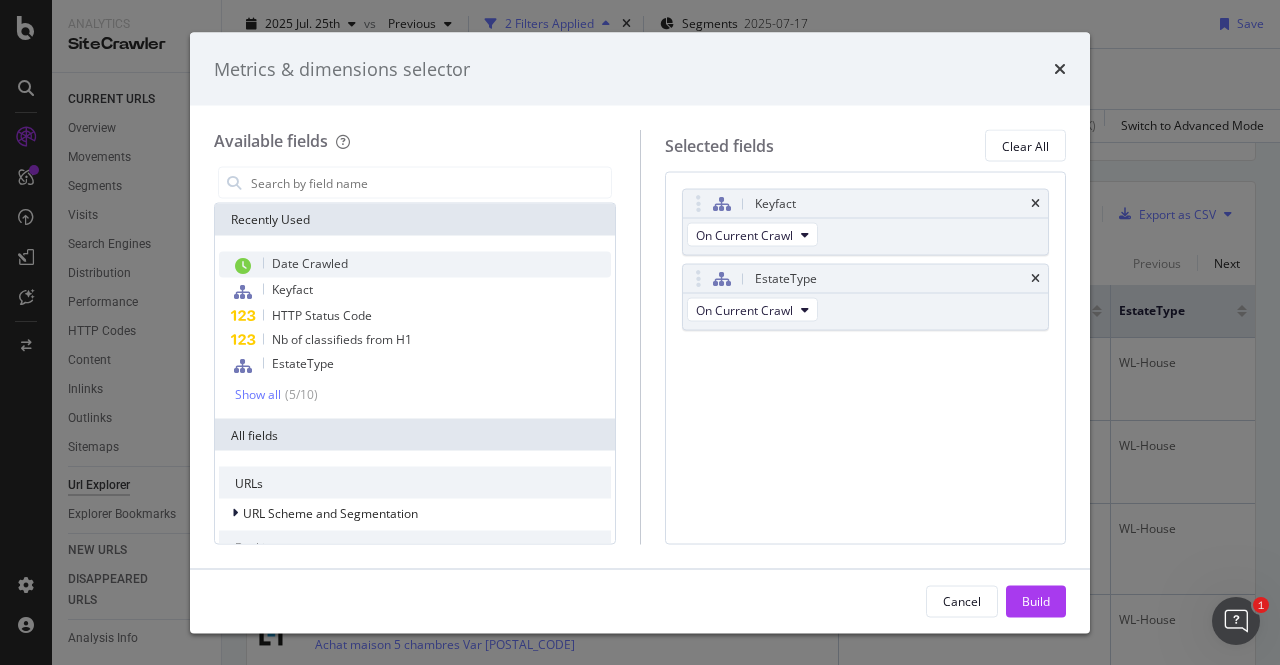click on "Date Crawled" at bounding box center [415, 265] 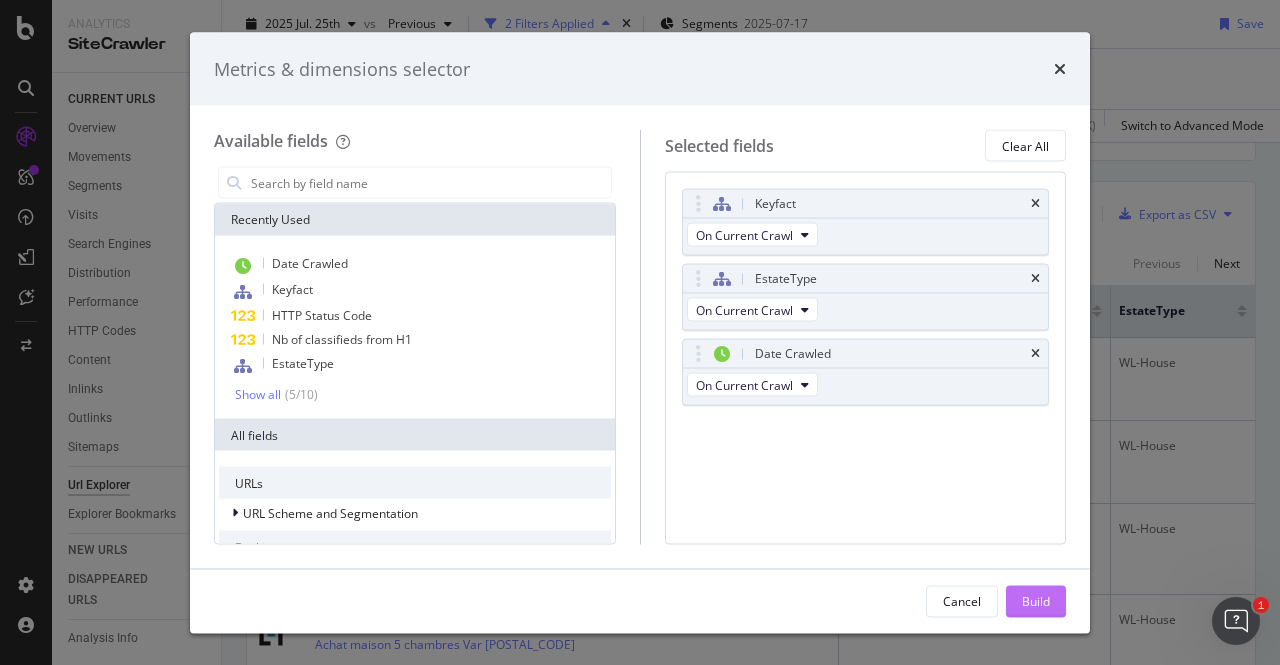click on "Build" at bounding box center (1036, 601) 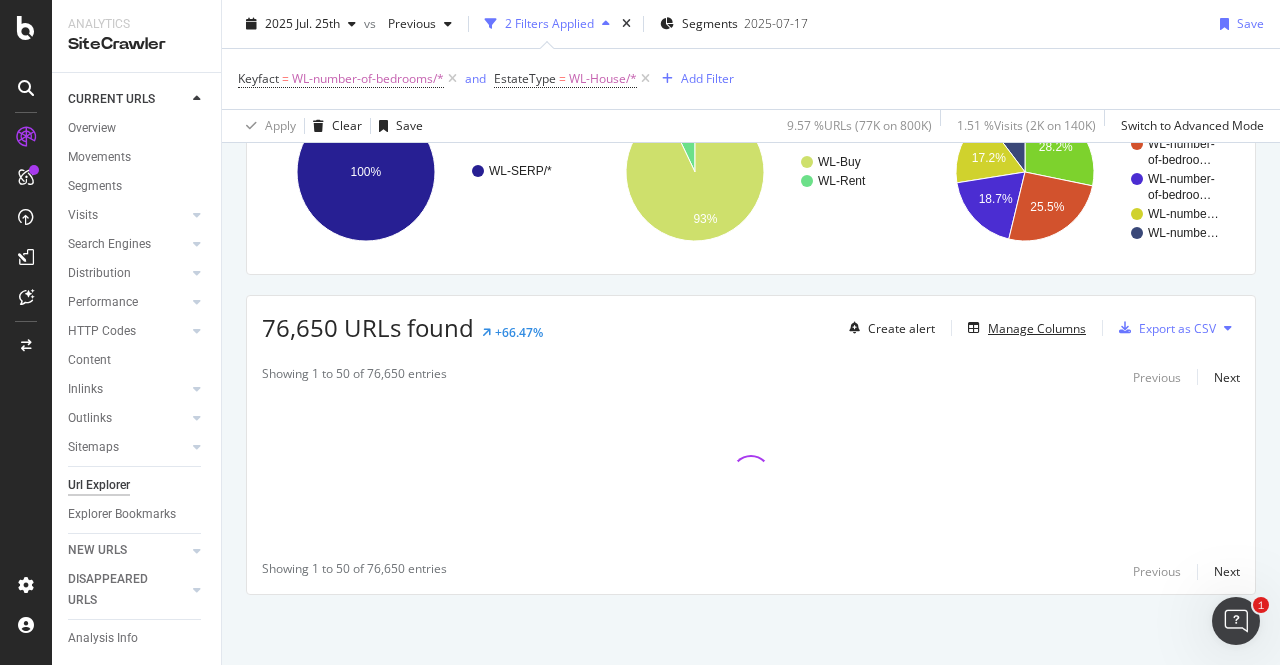 scroll, scrollTop: 203, scrollLeft: 0, axis: vertical 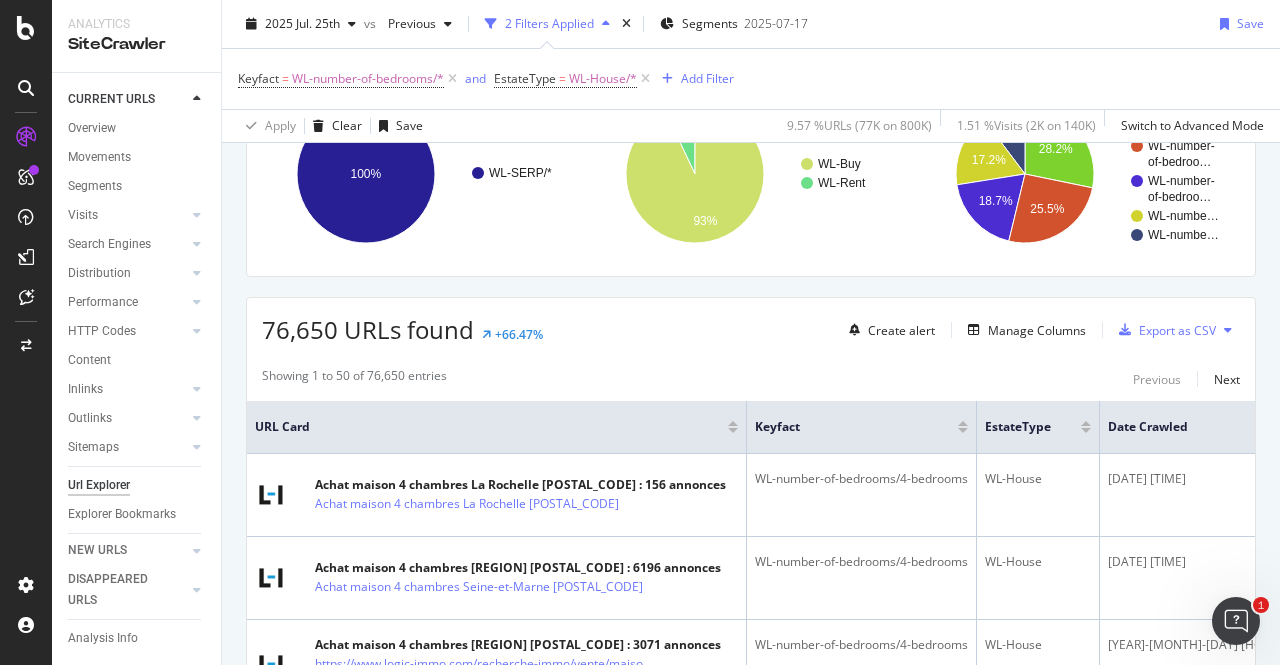 click at bounding box center [1395, 423] 